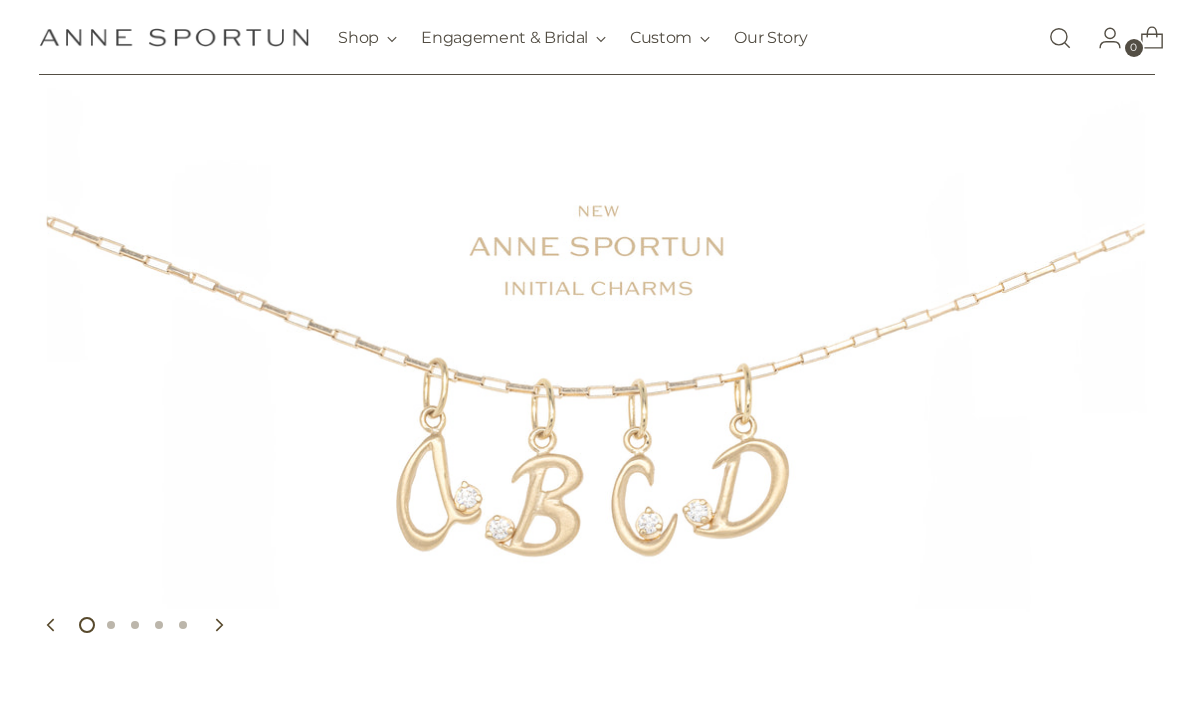 scroll, scrollTop: 107, scrollLeft: 0, axis: vertical 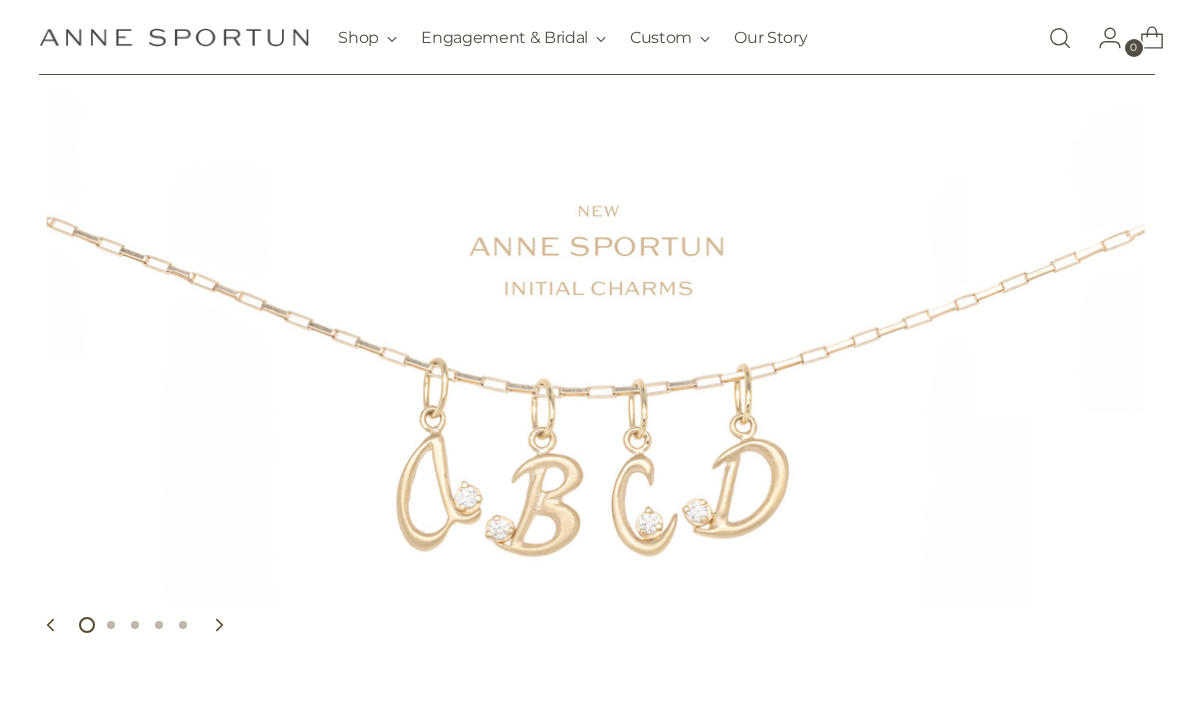 click at bounding box center (174, 37) 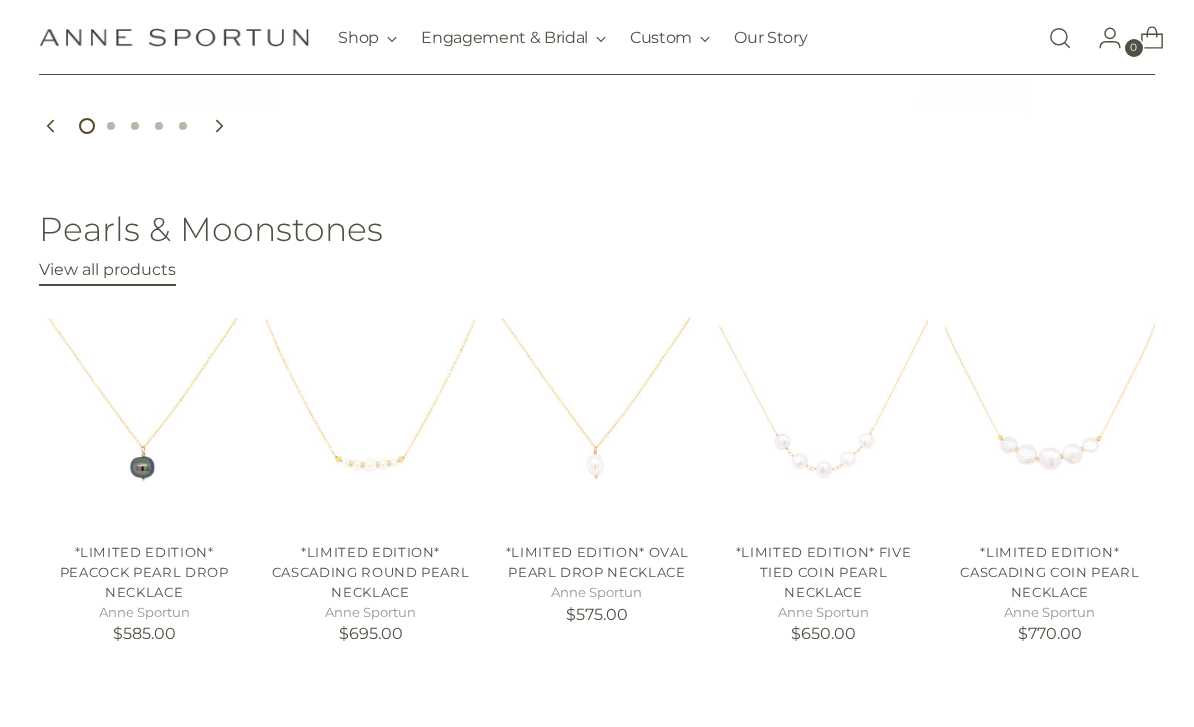 scroll, scrollTop: 607, scrollLeft: 0, axis: vertical 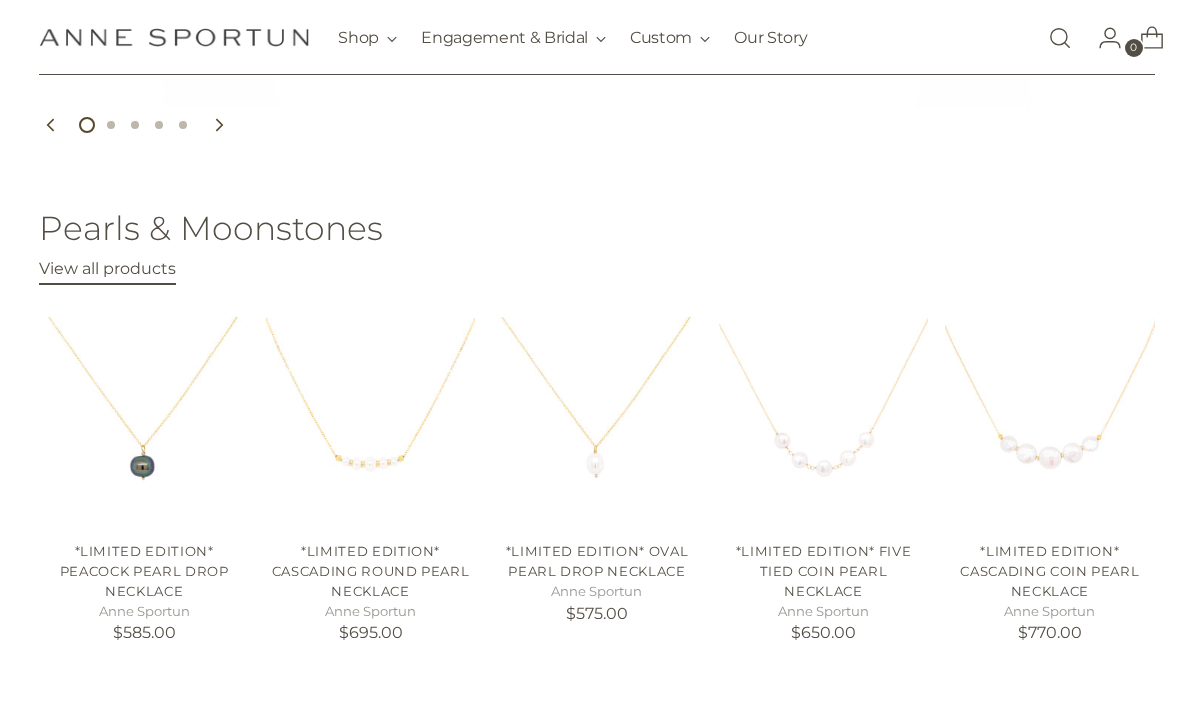 click on "*Limited Edition* Peacock Pearl Drop Necklace" at bounding box center [144, 570] 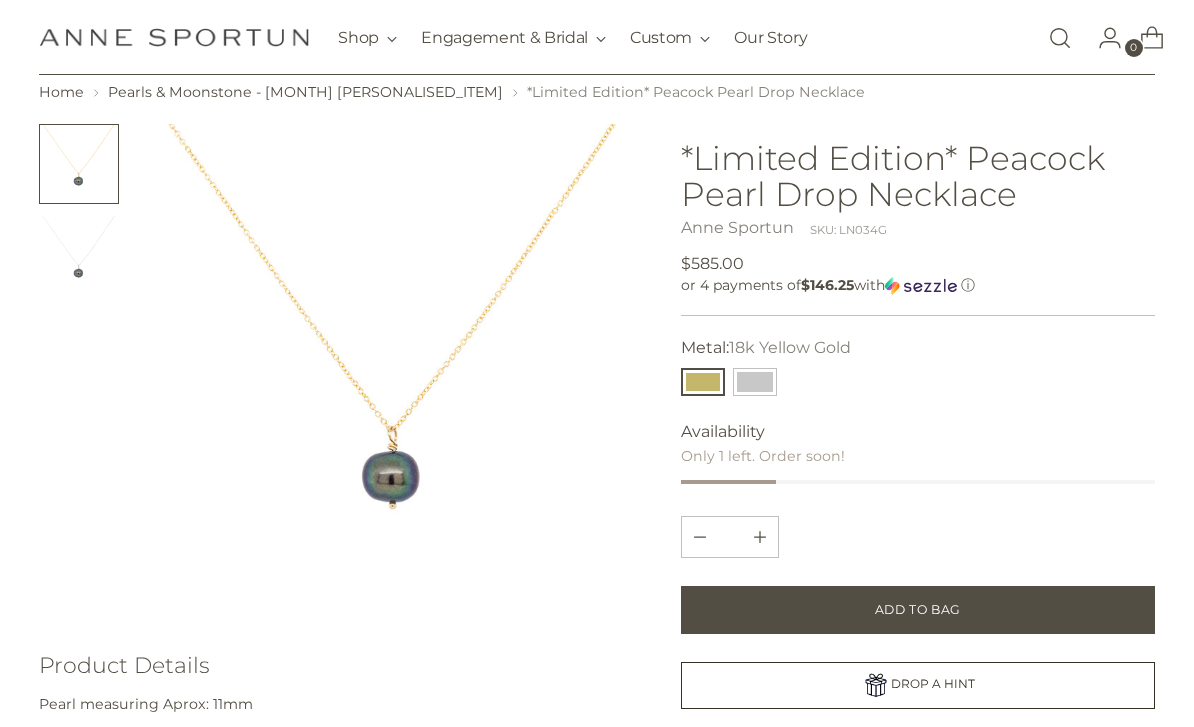 scroll, scrollTop: 0, scrollLeft: 0, axis: both 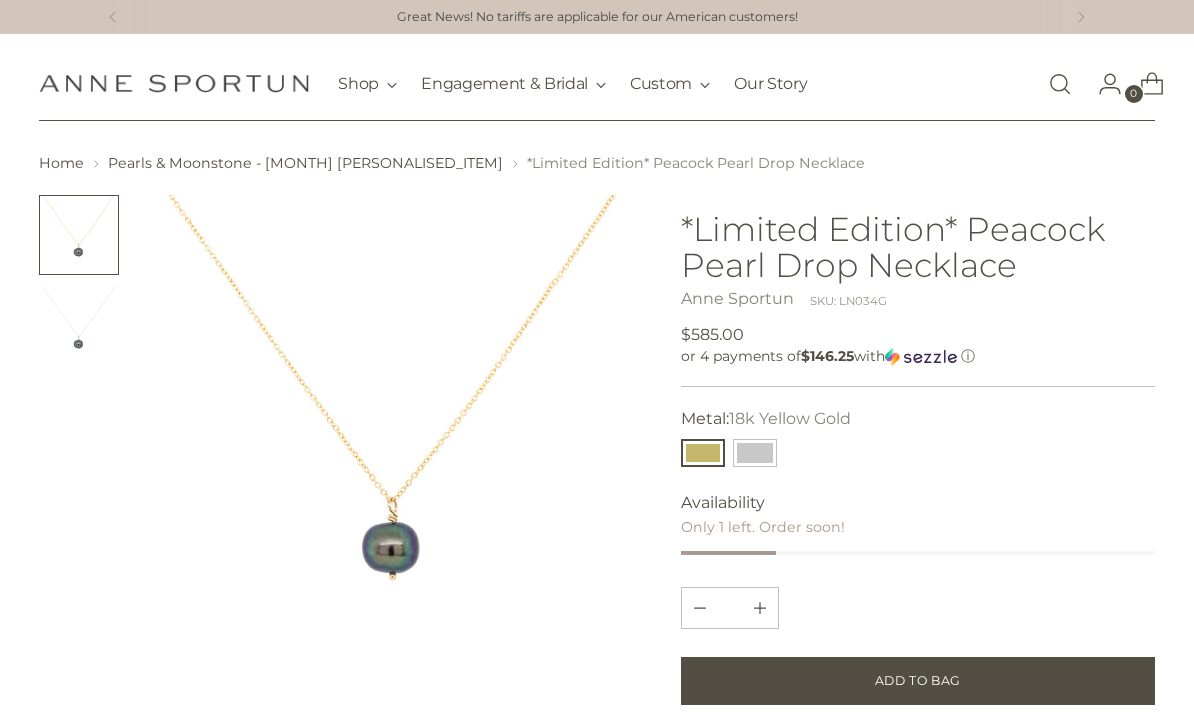 click on "Home" at bounding box center (61, 163) 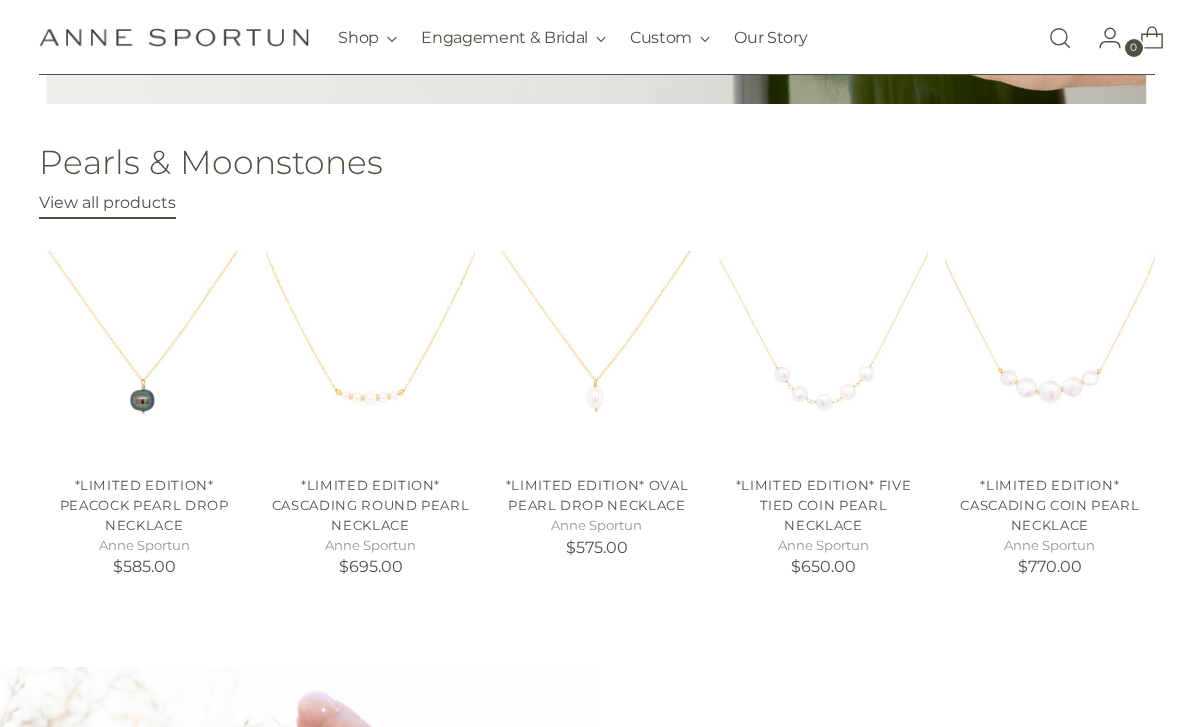 scroll, scrollTop: 672, scrollLeft: 0, axis: vertical 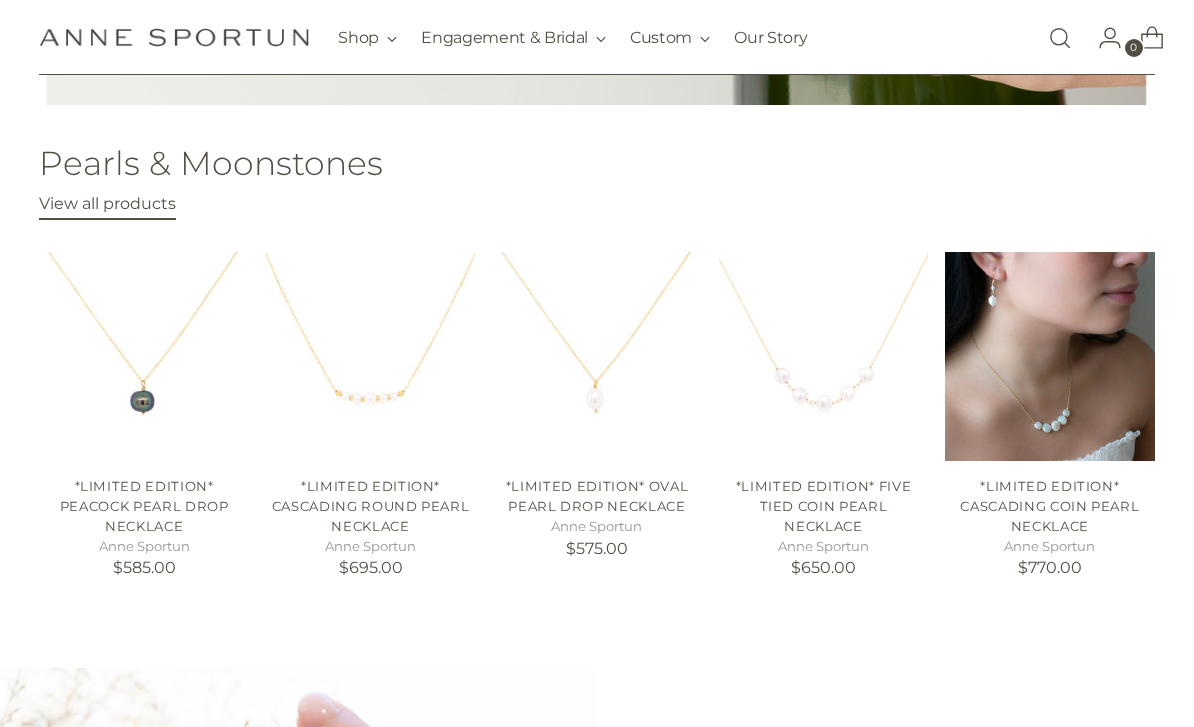 click on "*Limited Edition* Cascading Coin Pearl Necklace" at bounding box center (1049, 505) 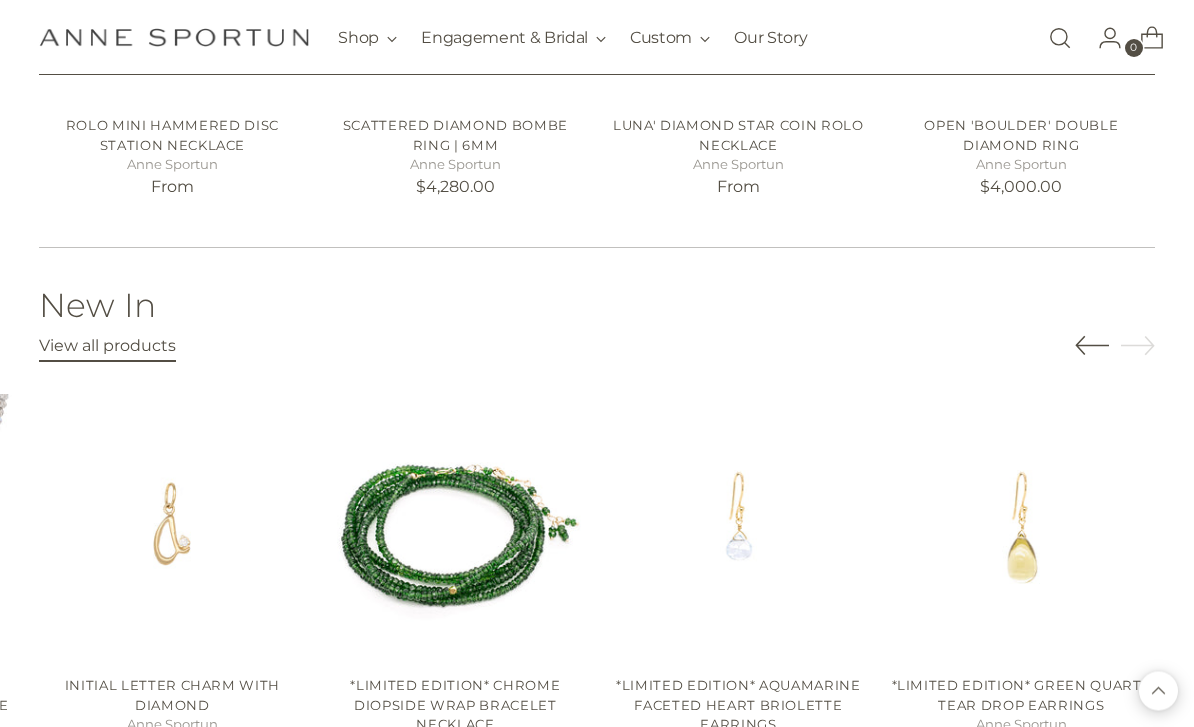 scroll, scrollTop: 2287, scrollLeft: 0, axis: vertical 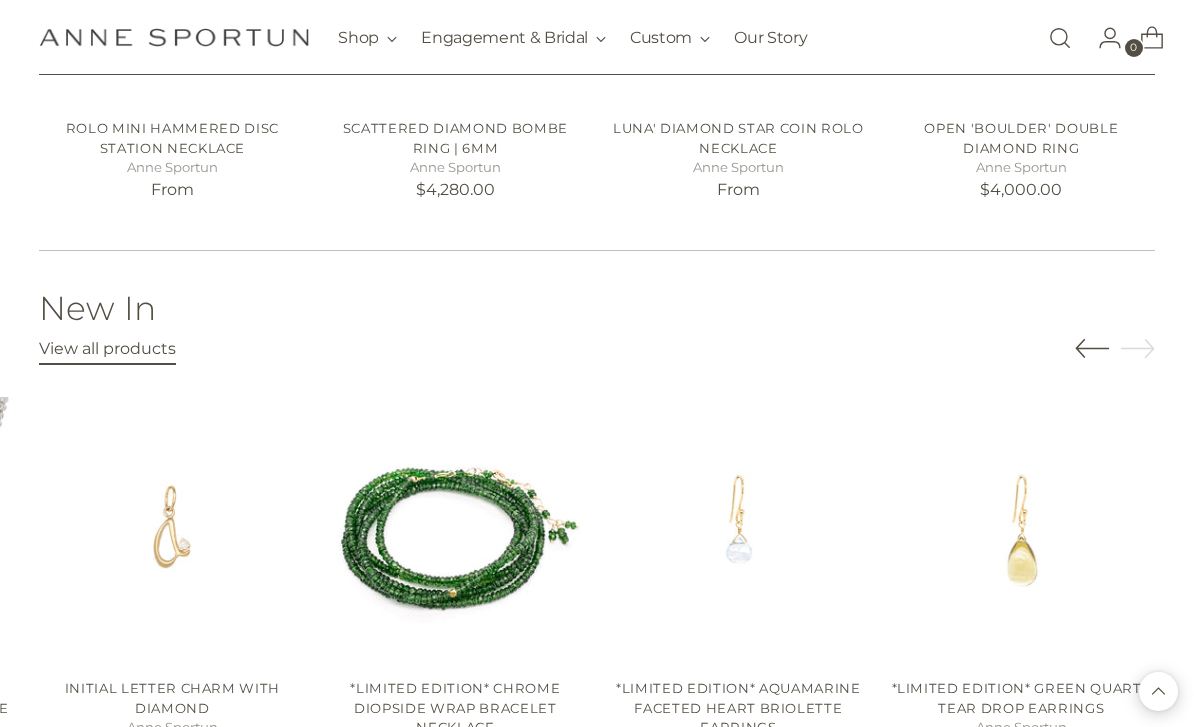 click on "View all products" at bounding box center (107, 348) 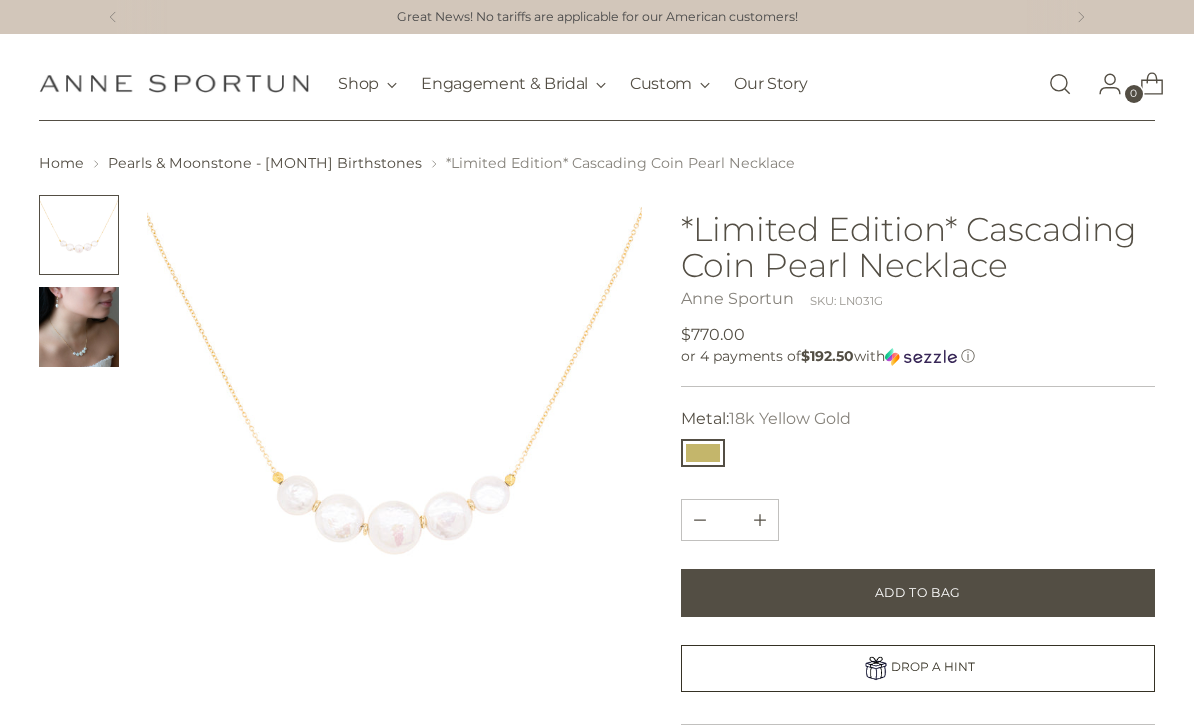 scroll, scrollTop: 0, scrollLeft: 0, axis: both 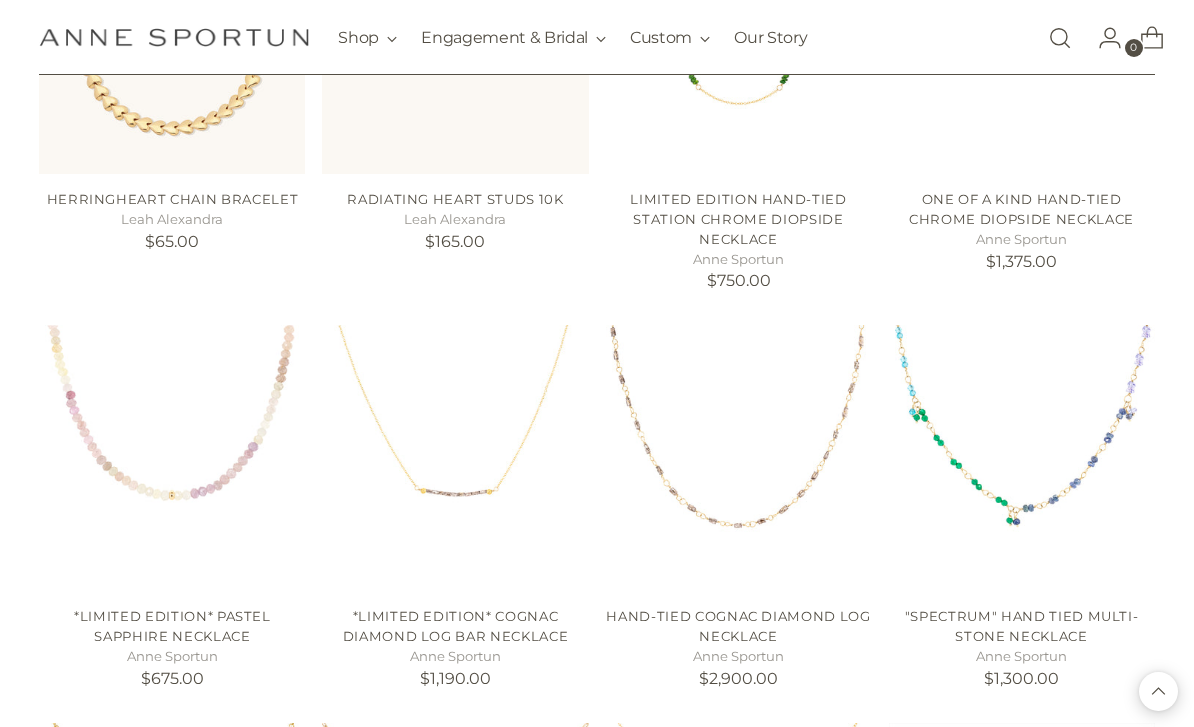 click at bounding box center [172, 458] 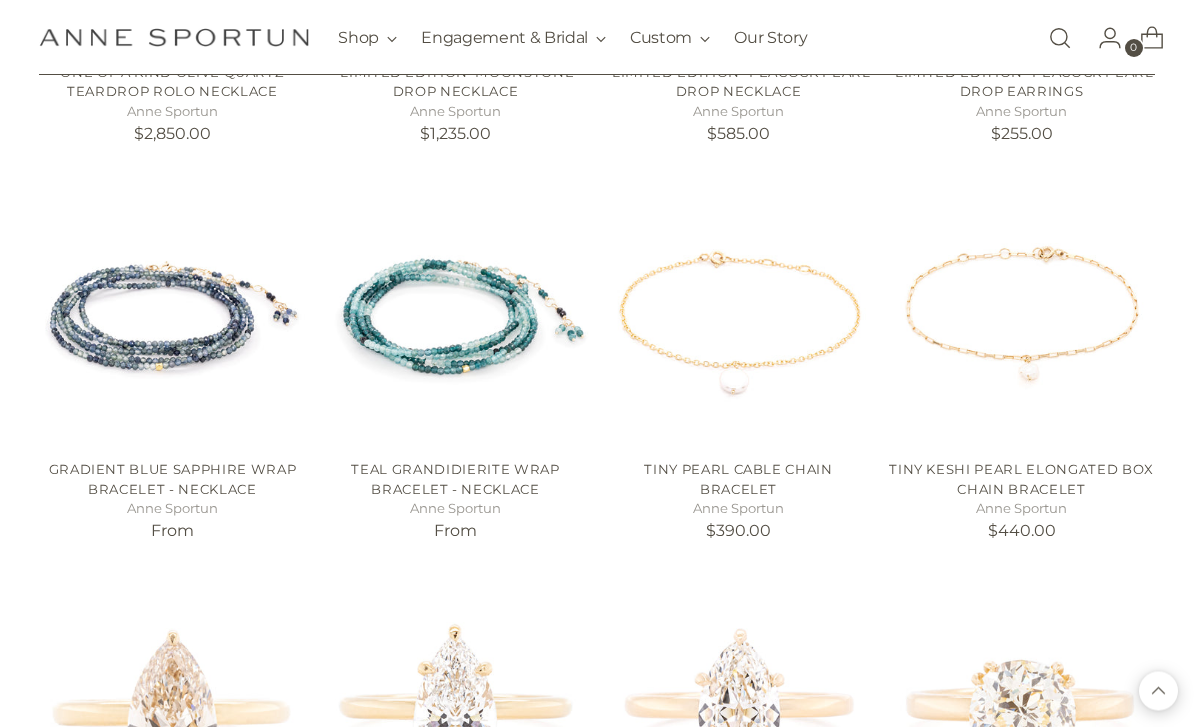 scroll, scrollTop: 2747, scrollLeft: 0, axis: vertical 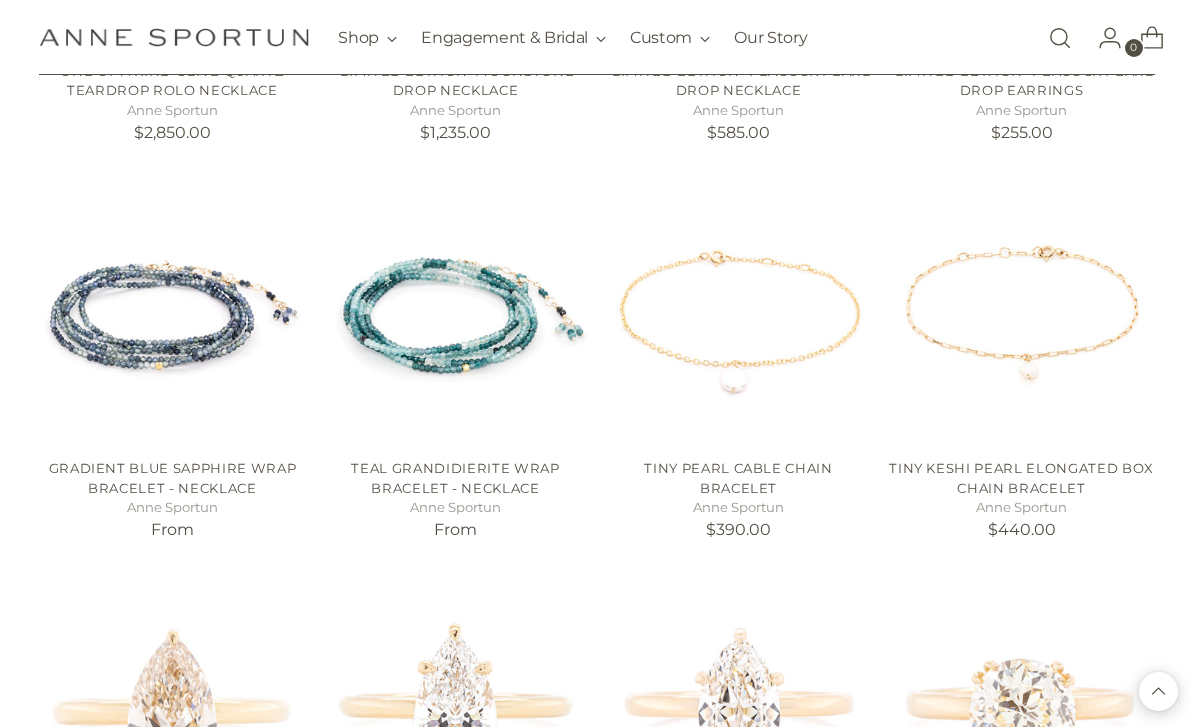 click at bounding box center (172, 310) 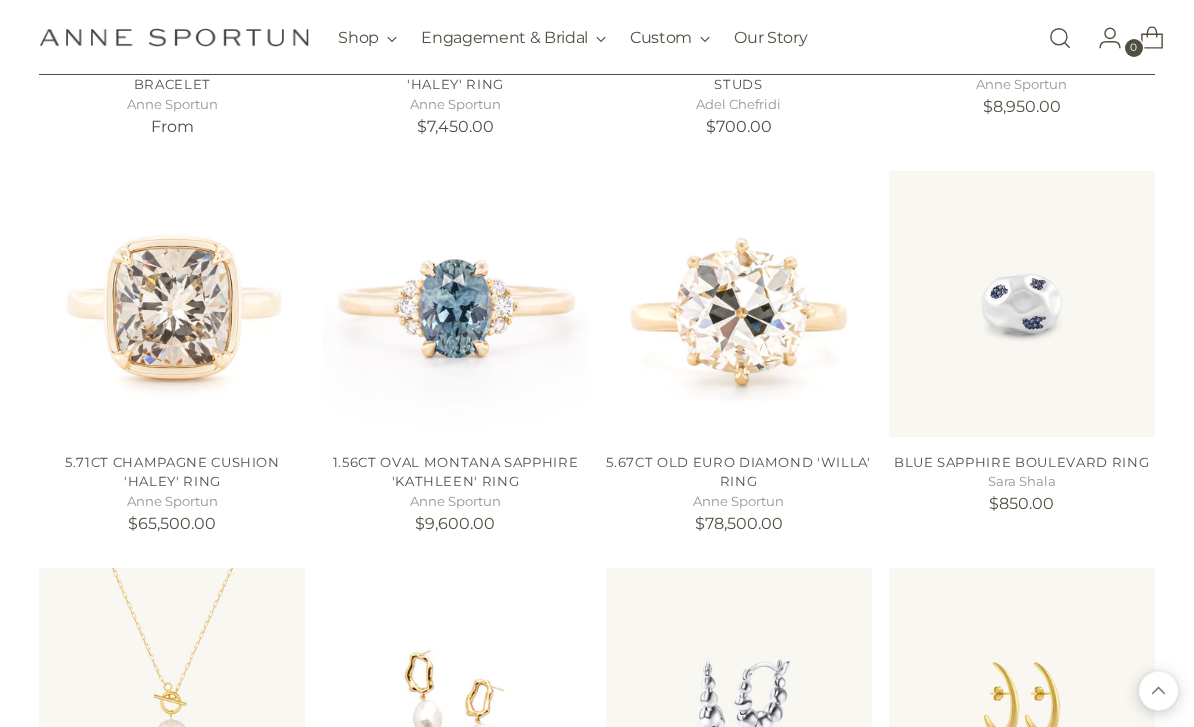 scroll, scrollTop: 3945, scrollLeft: 0, axis: vertical 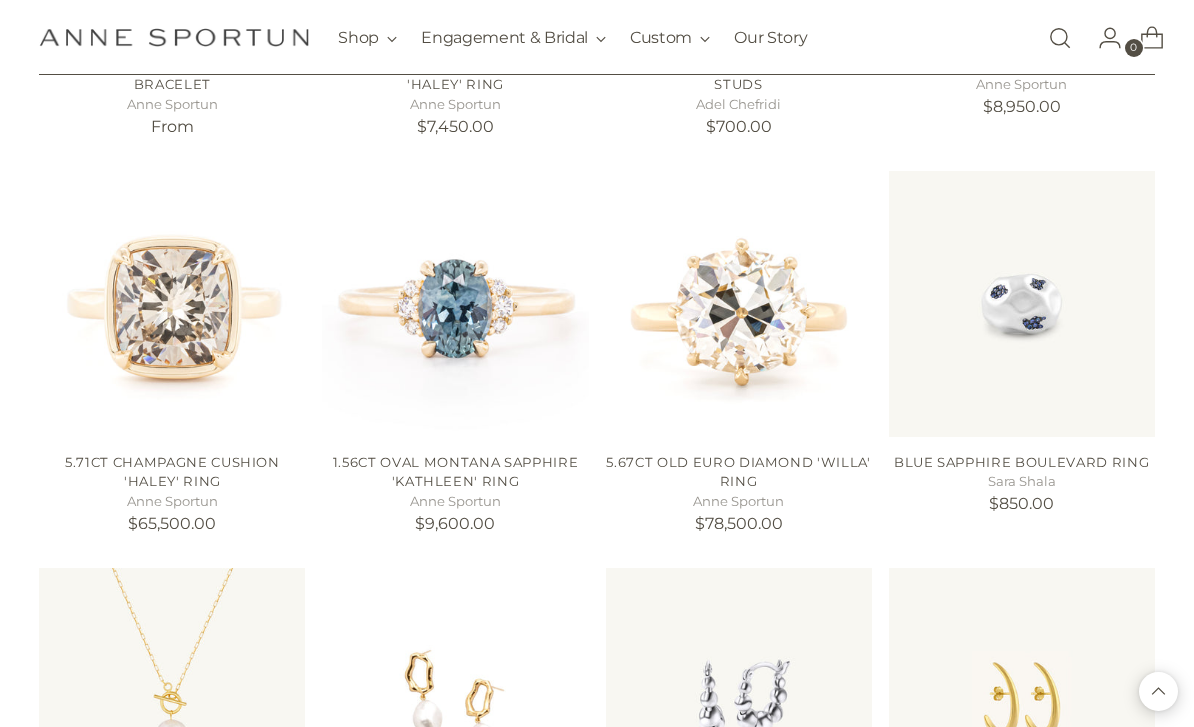 click at bounding box center [172, 304] 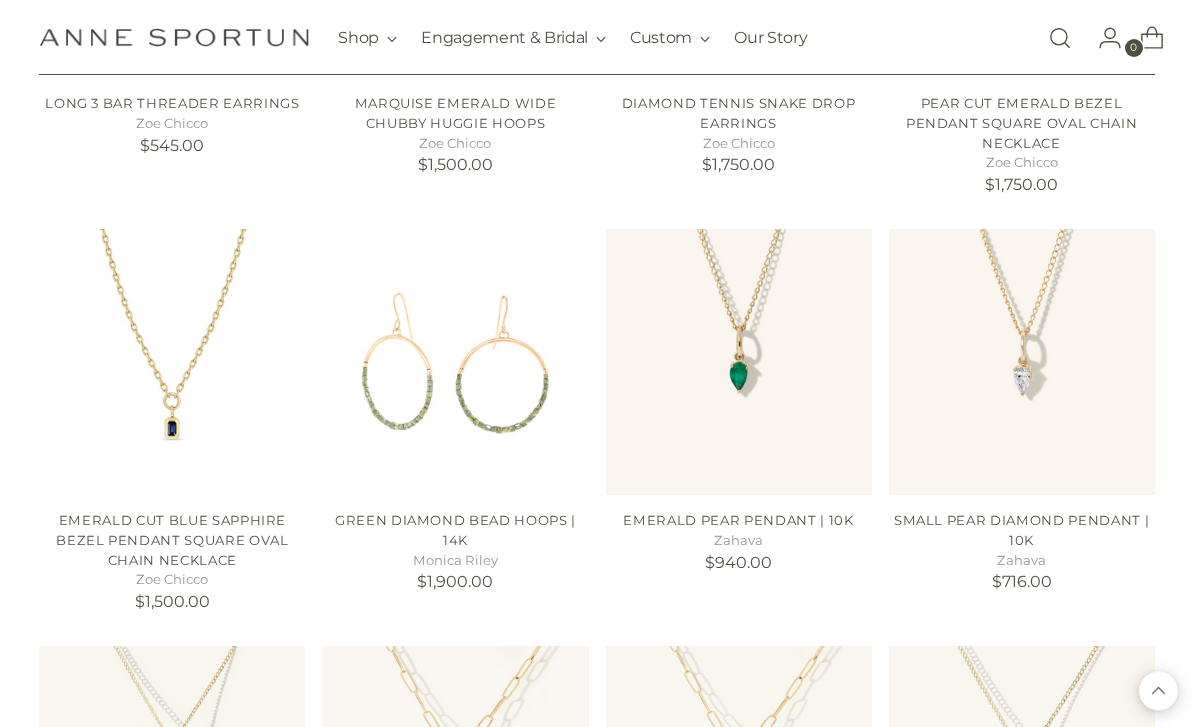 scroll, scrollTop: 9807, scrollLeft: 0, axis: vertical 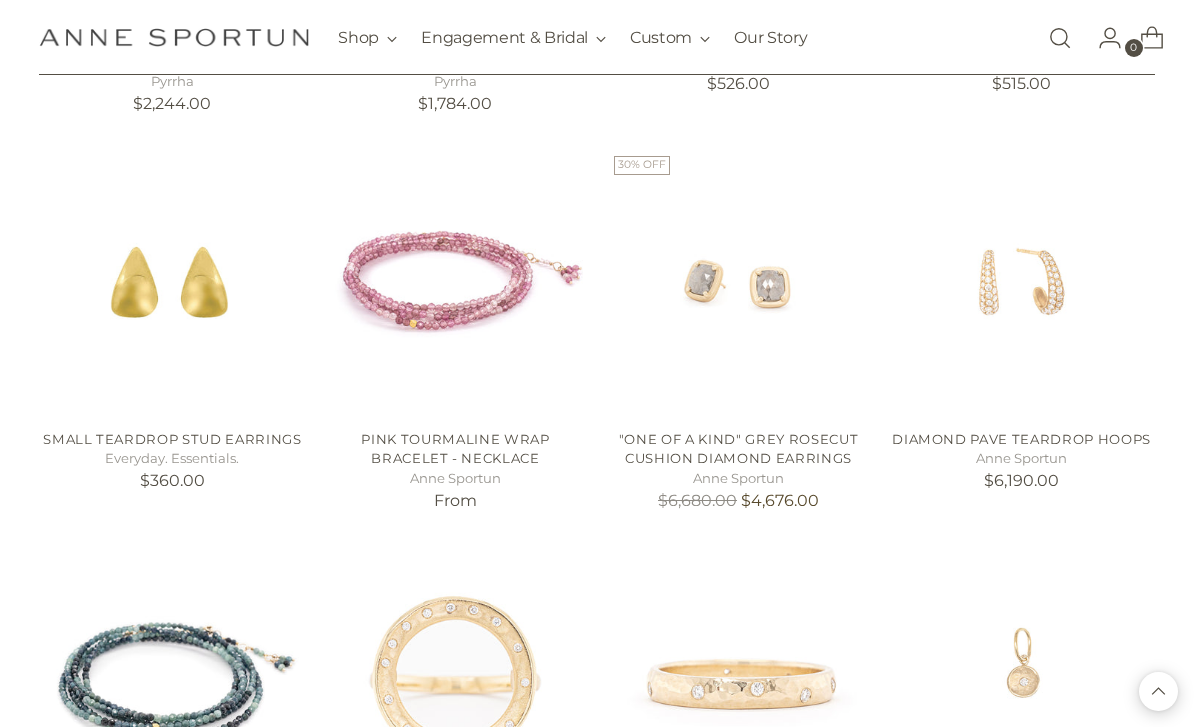 click at bounding box center (739, 281) 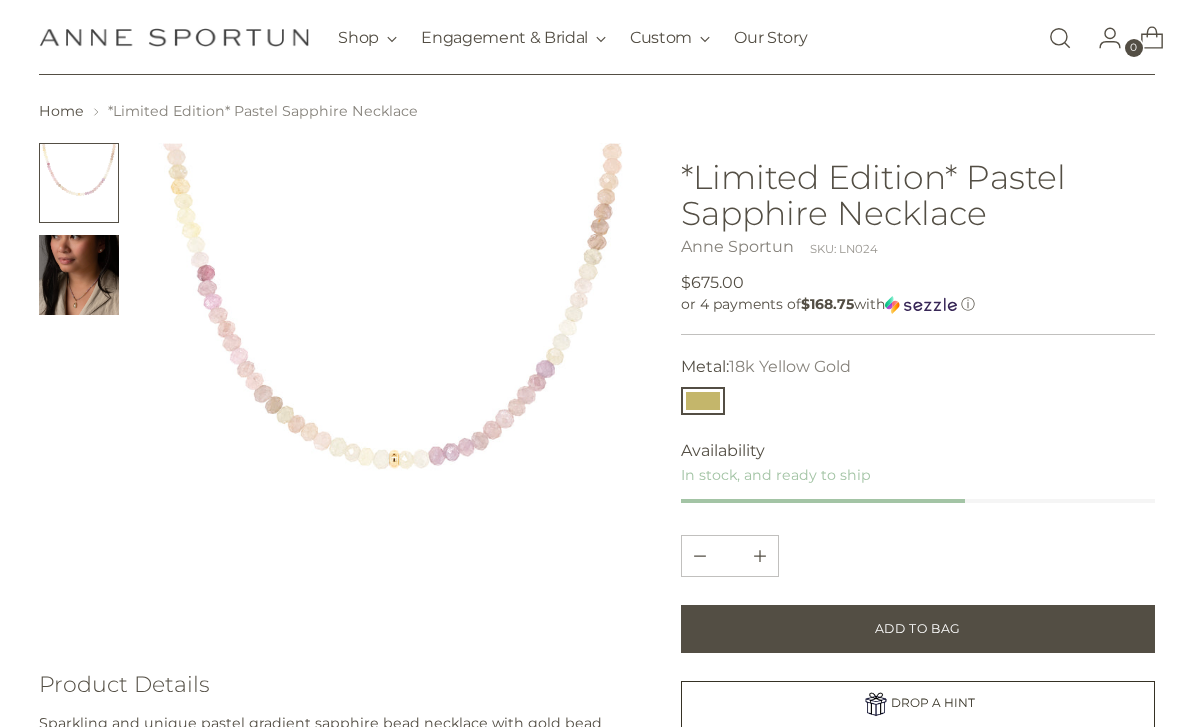 scroll, scrollTop: 55, scrollLeft: 0, axis: vertical 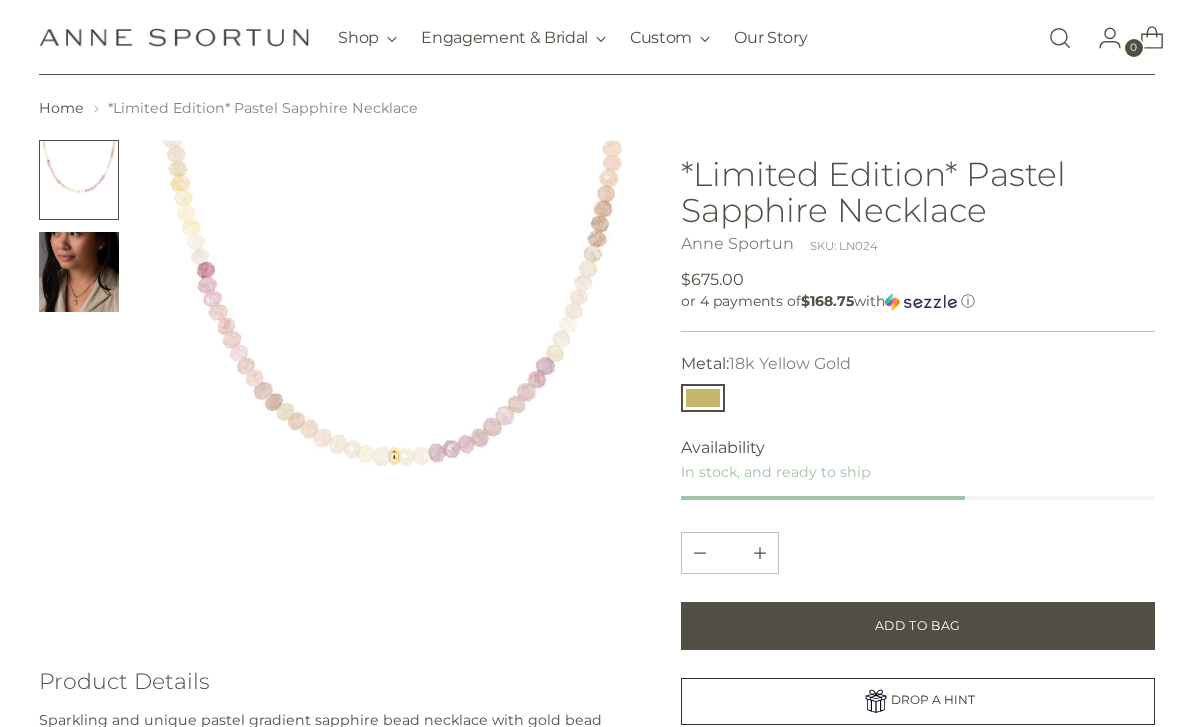 click at bounding box center (79, 272) 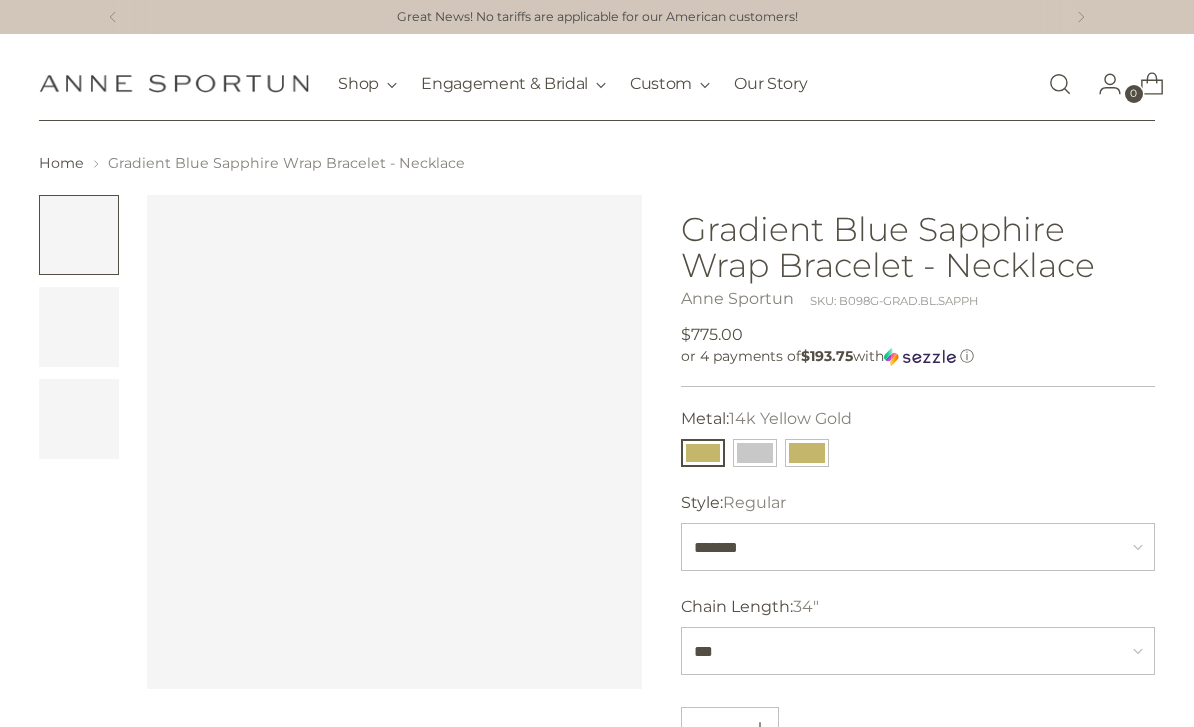 scroll, scrollTop: 0, scrollLeft: 0, axis: both 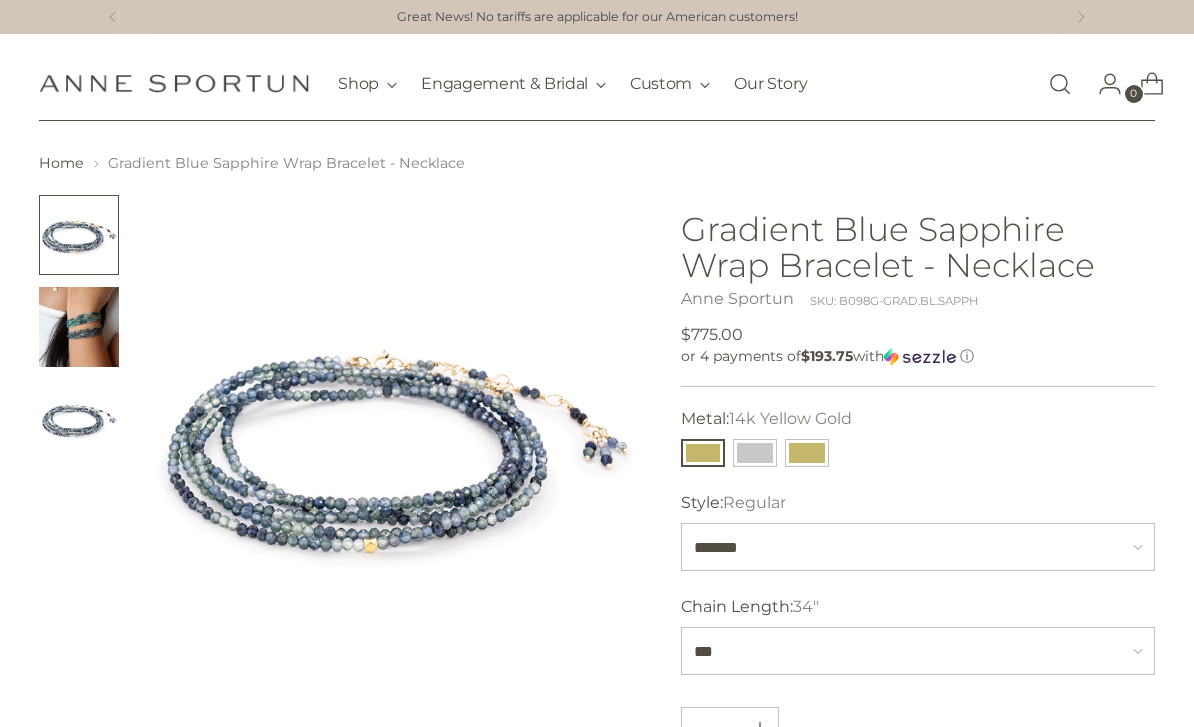 click at bounding box center [79, 327] 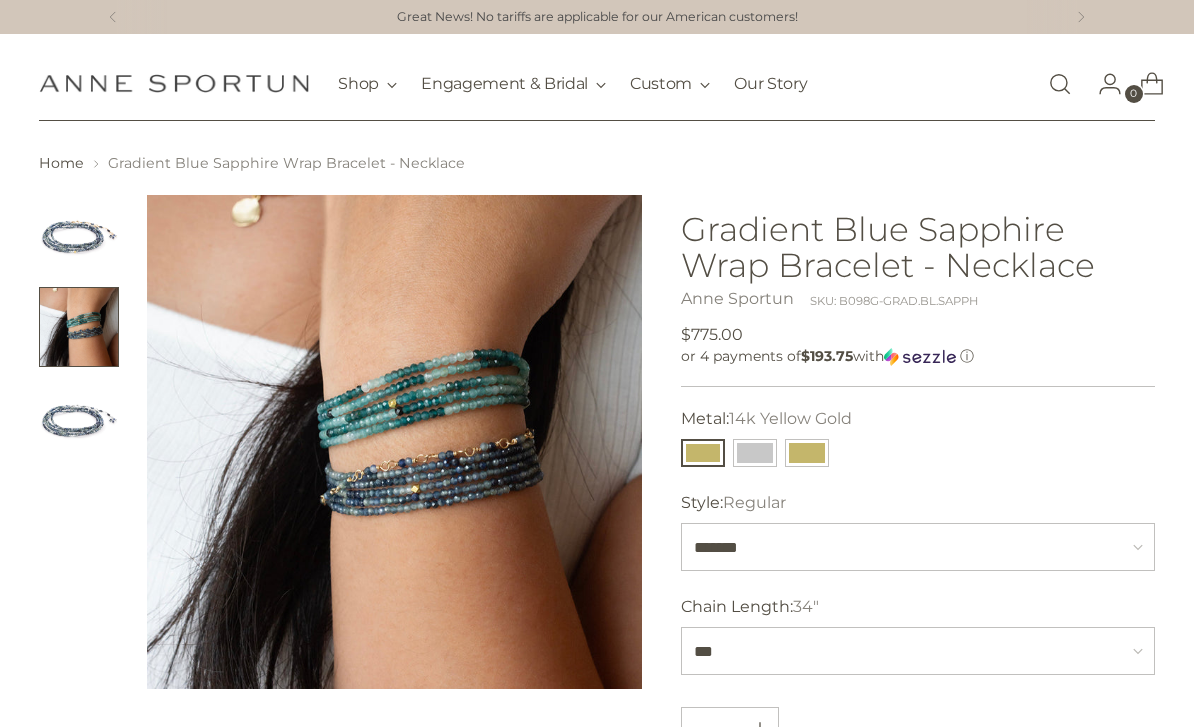 click at bounding box center (79, 419) 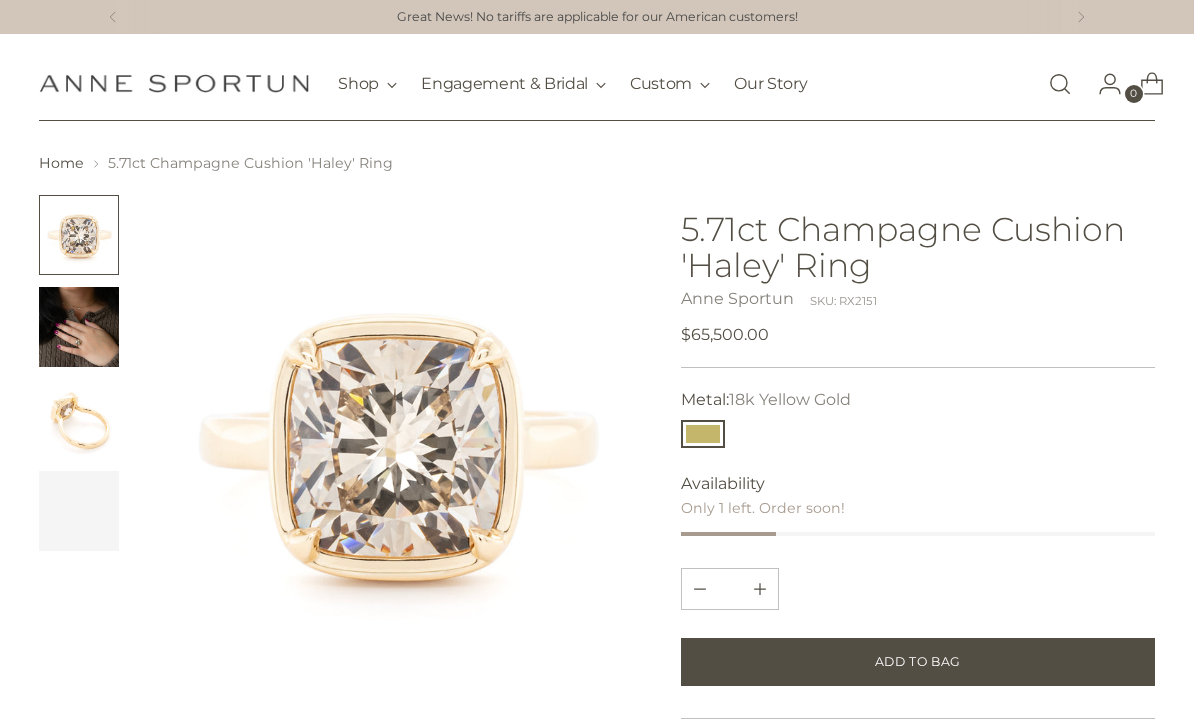 scroll, scrollTop: 0, scrollLeft: 0, axis: both 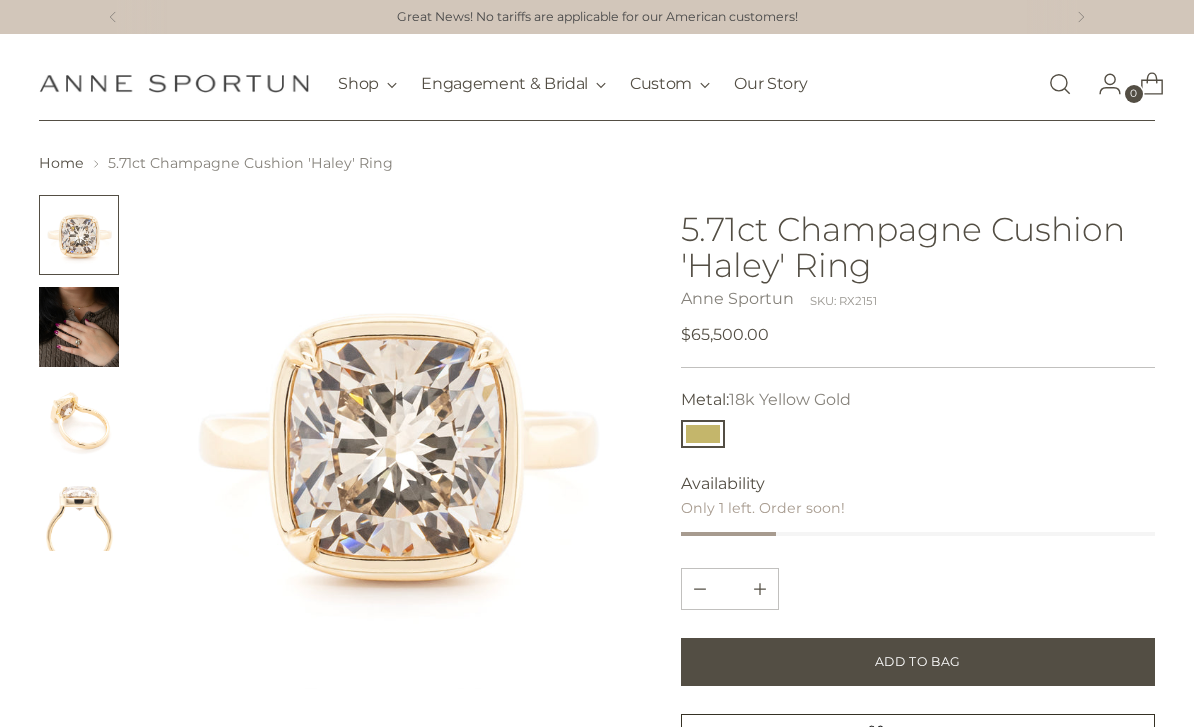 click at bounding box center [79, 327] 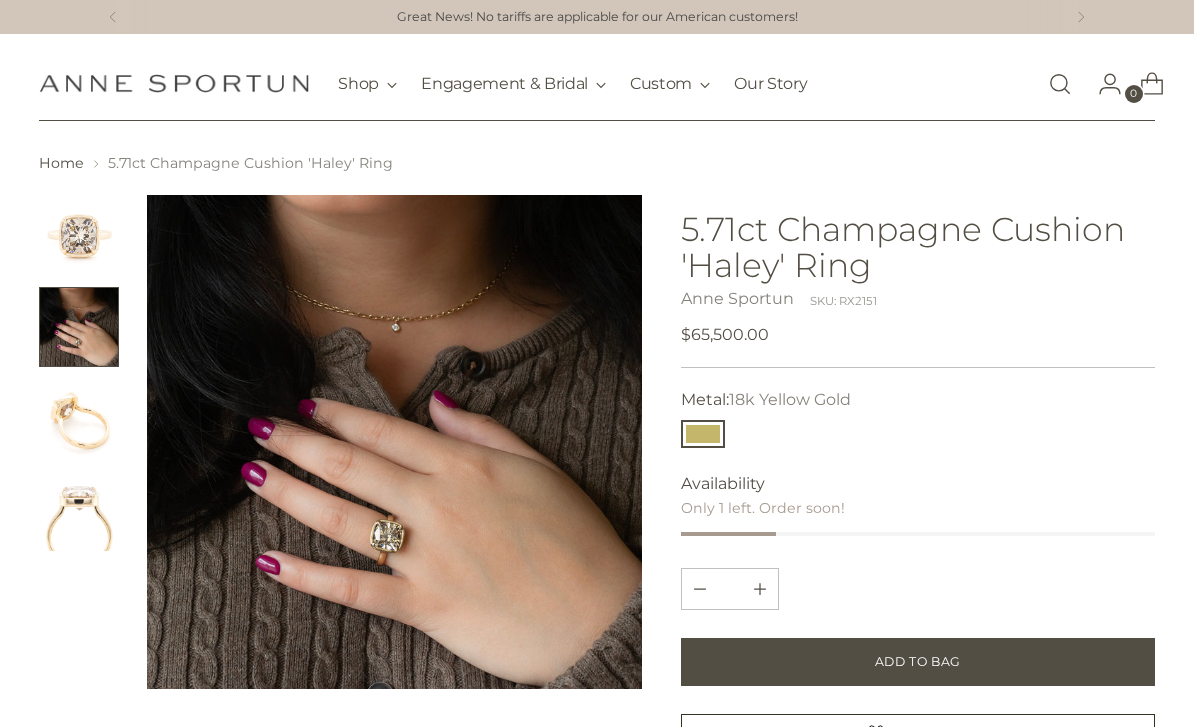 click at bounding box center [79, 419] 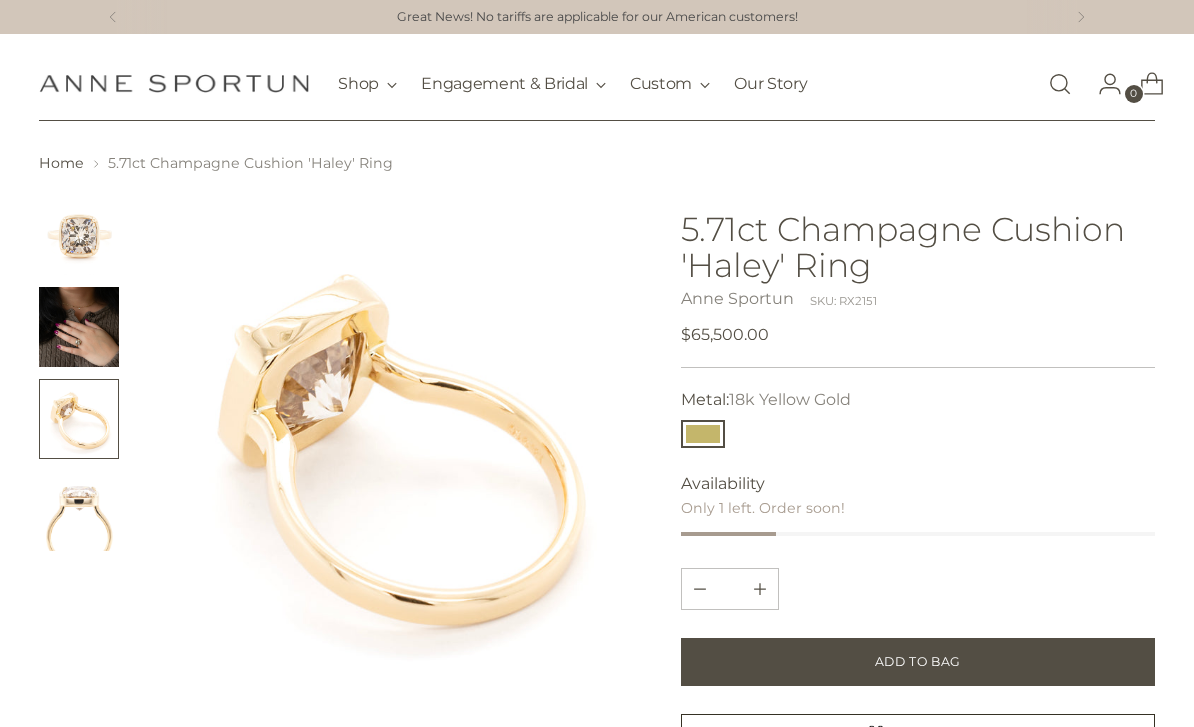 click at bounding box center (79, 511) 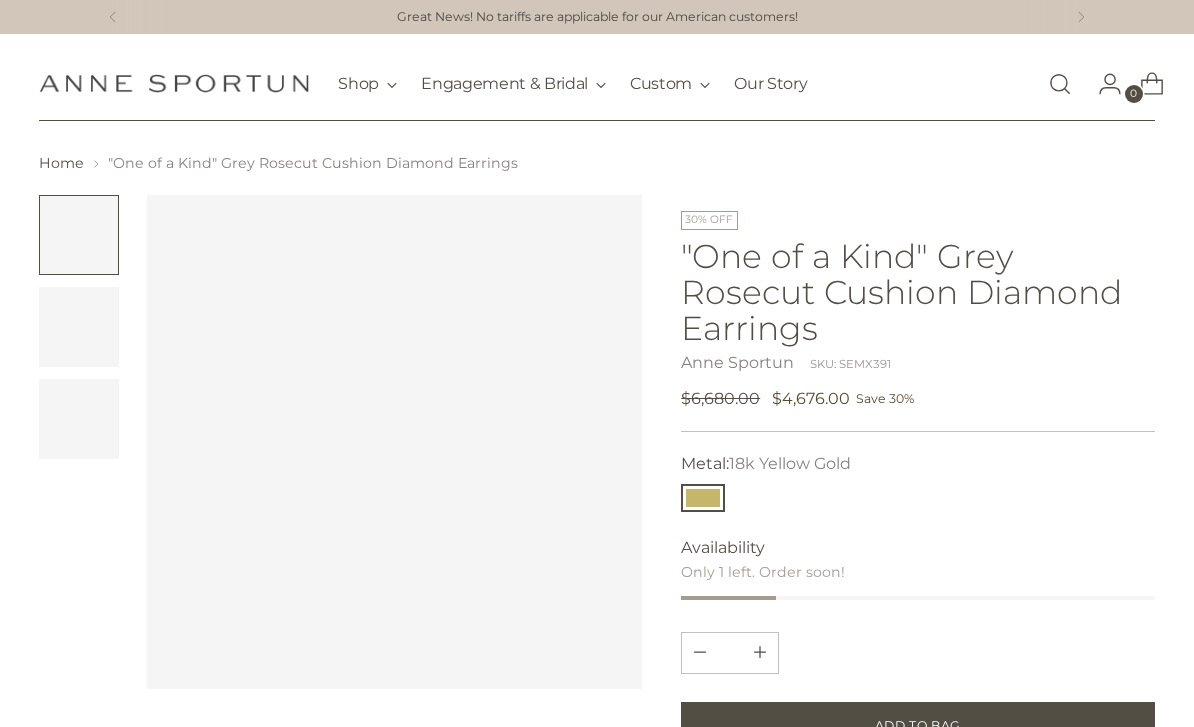 scroll, scrollTop: 0, scrollLeft: 0, axis: both 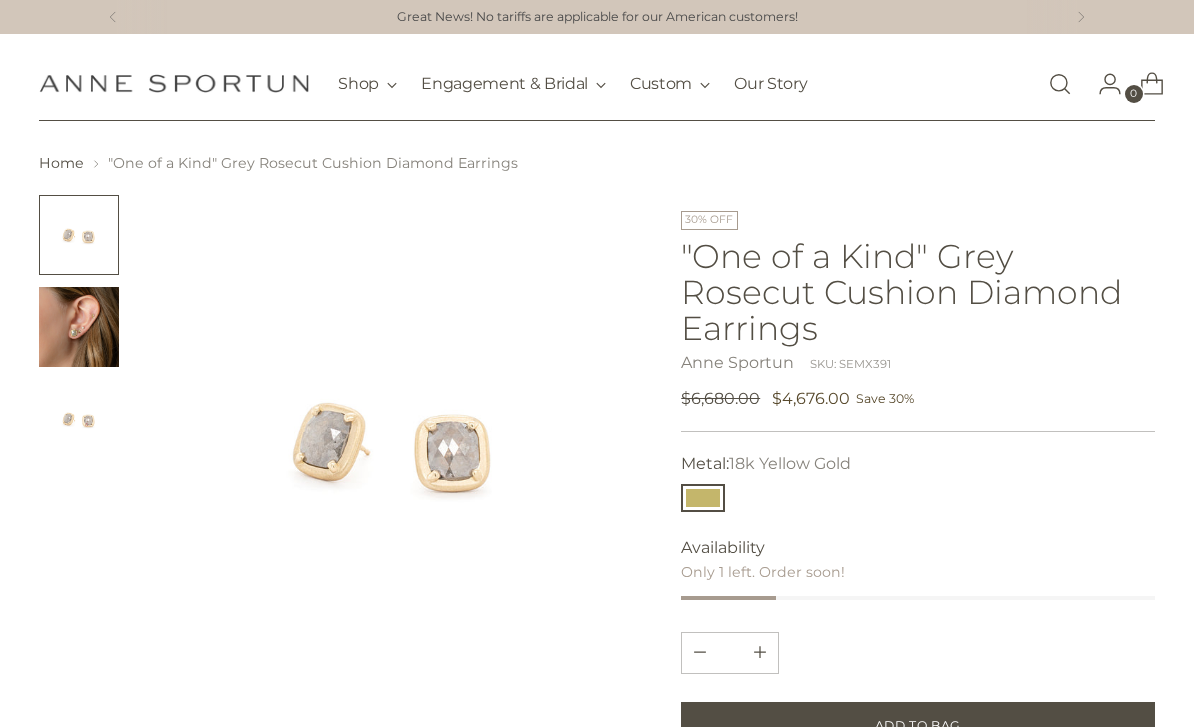 click at bounding box center (79, 327) 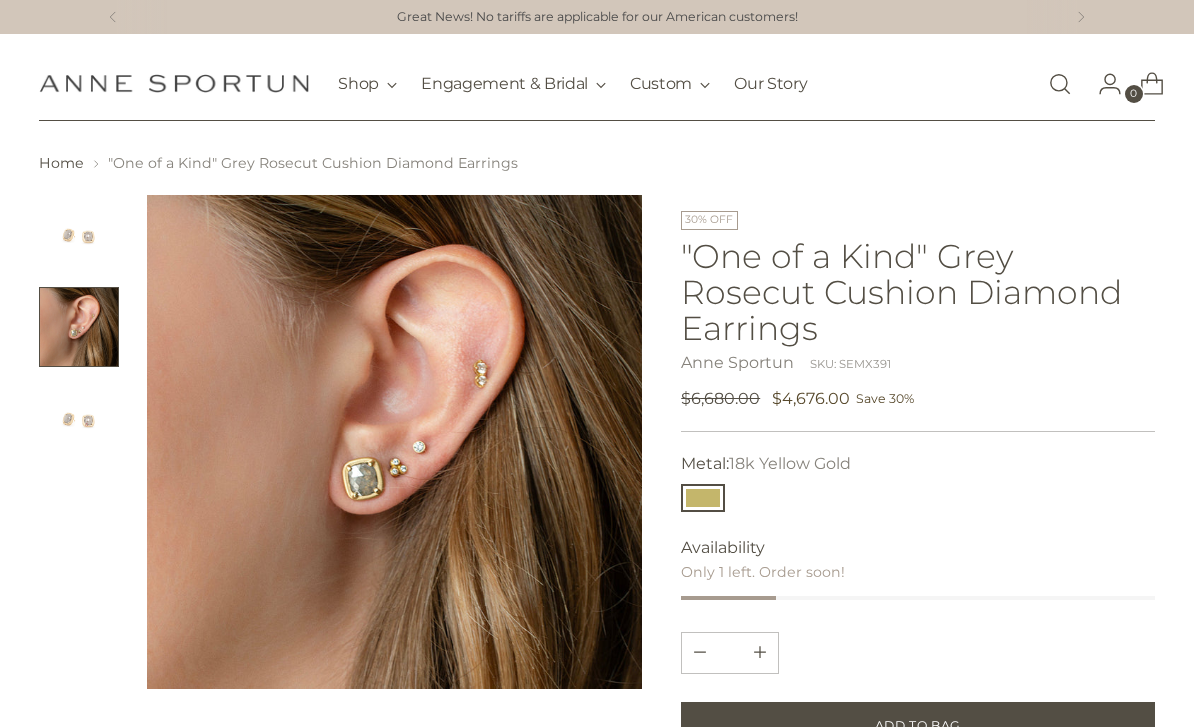 click at bounding box center (79, 419) 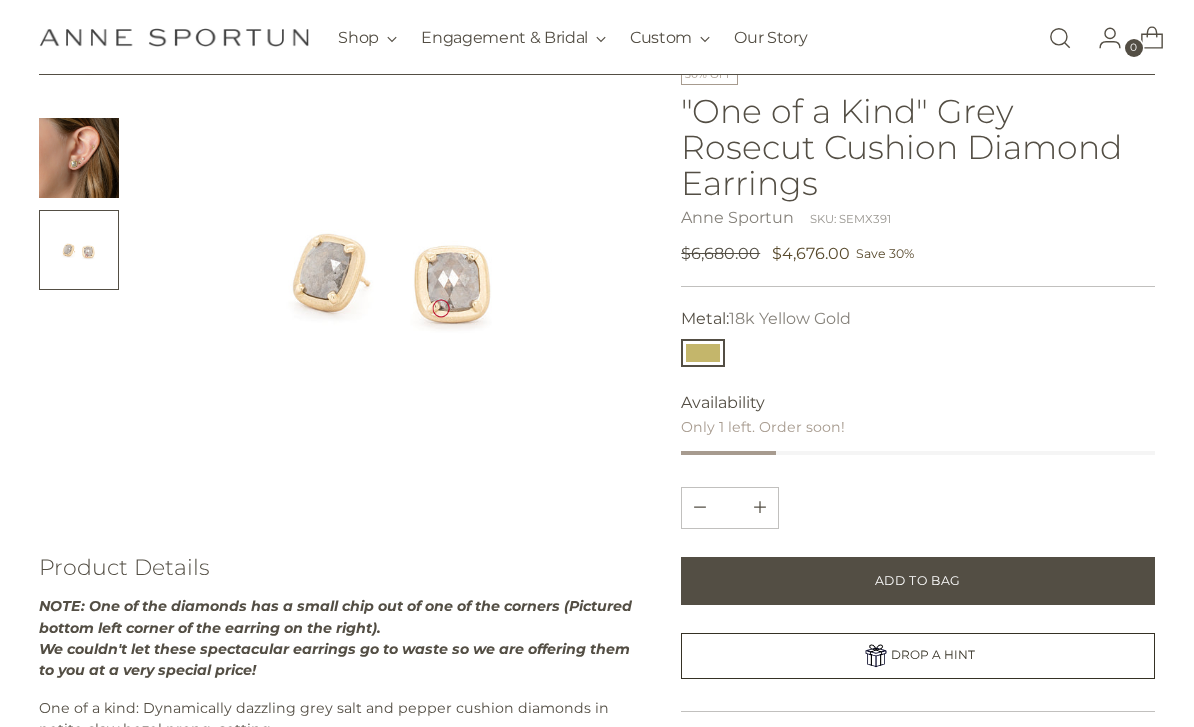 scroll, scrollTop: 160, scrollLeft: 0, axis: vertical 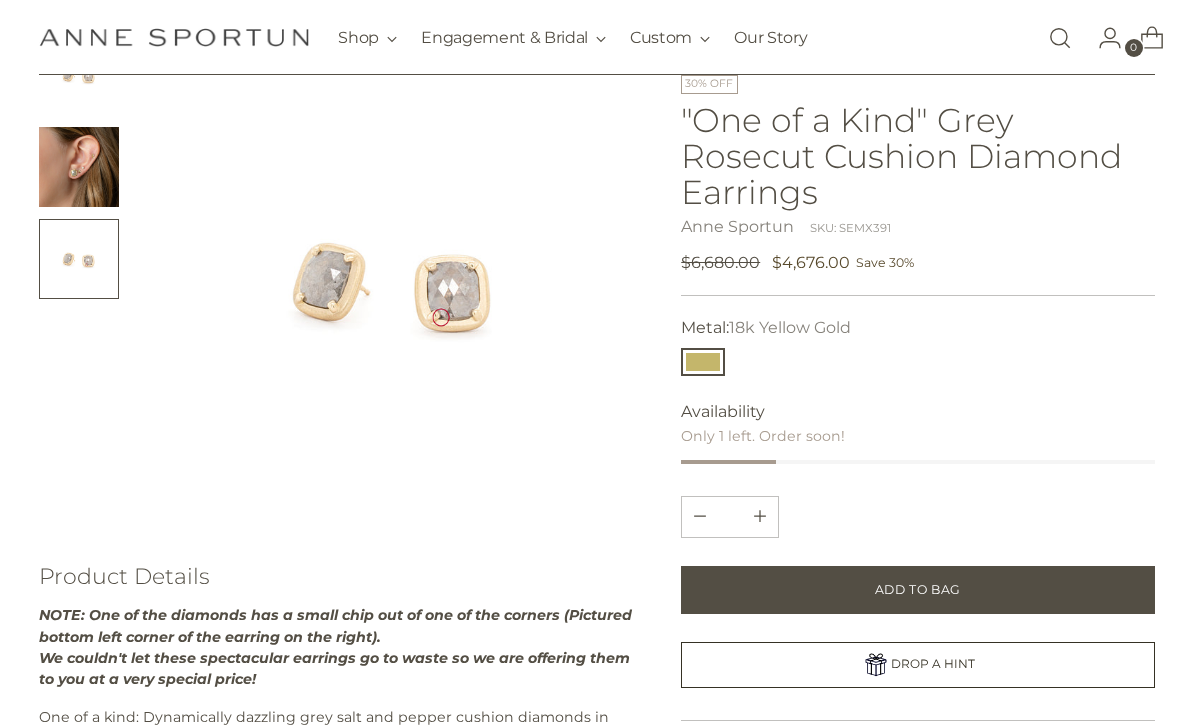 click at bounding box center [0, 0] 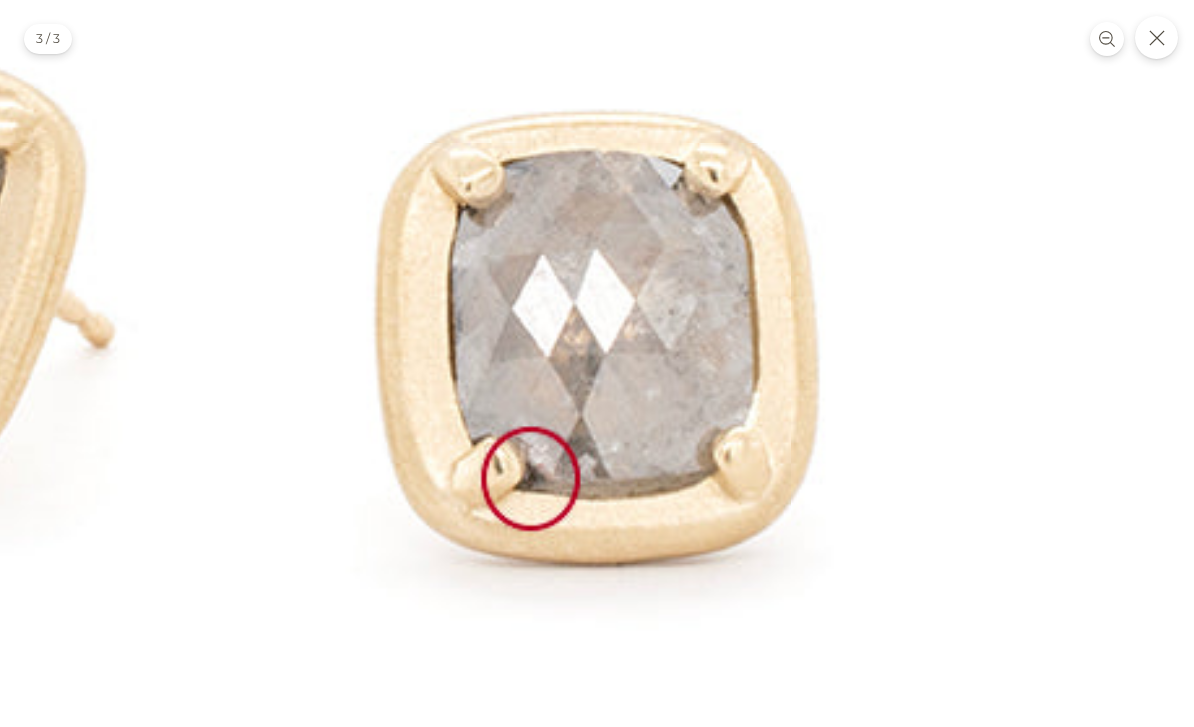 click at bounding box center [258, 271] 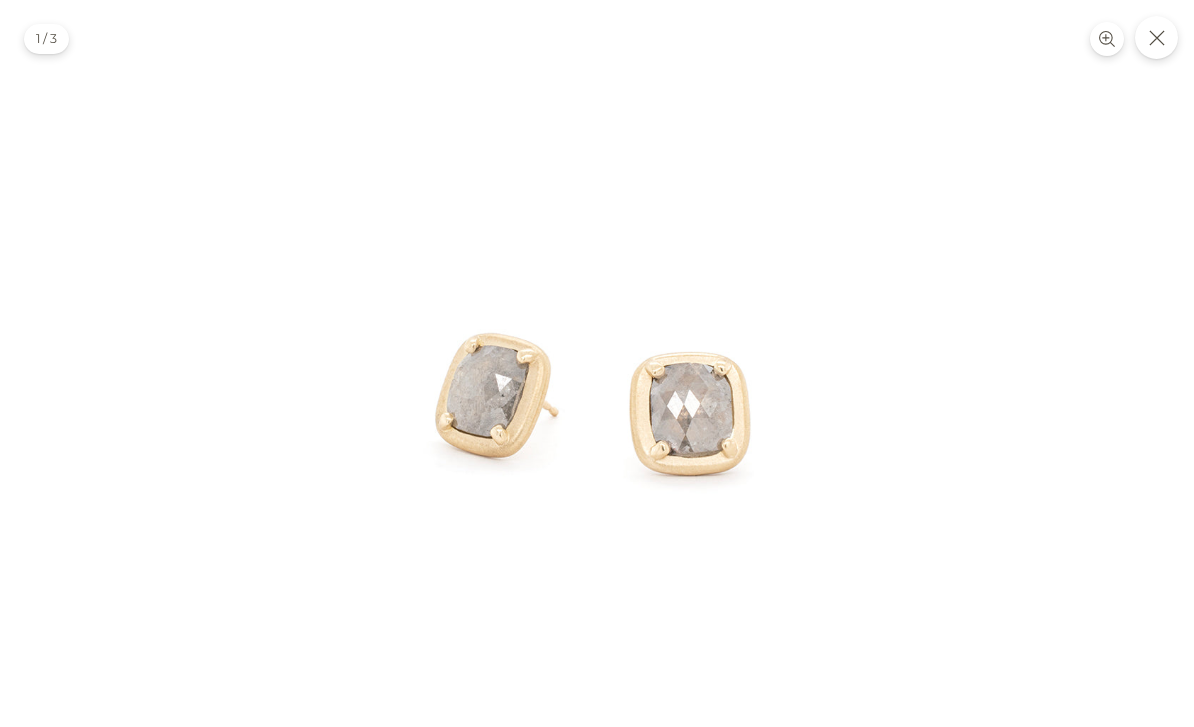 click at bounding box center [1157, 38] 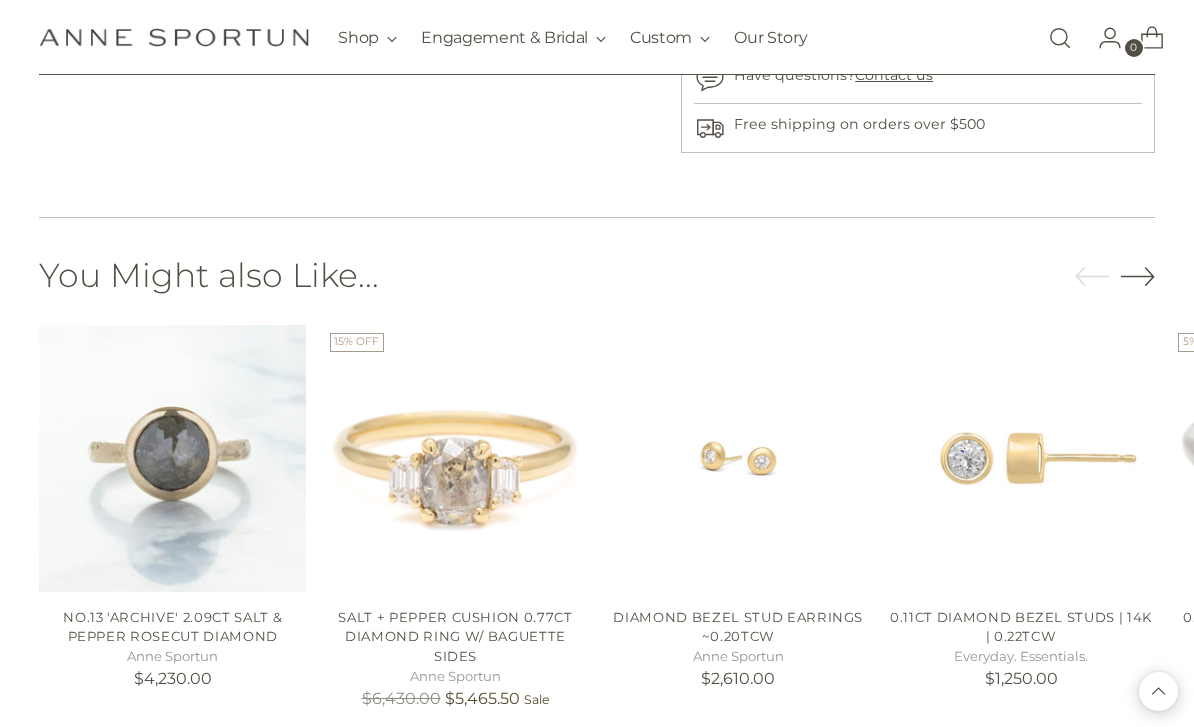 scroll, scrollTop: 1025, scrollLeft: 0, axis: vertical 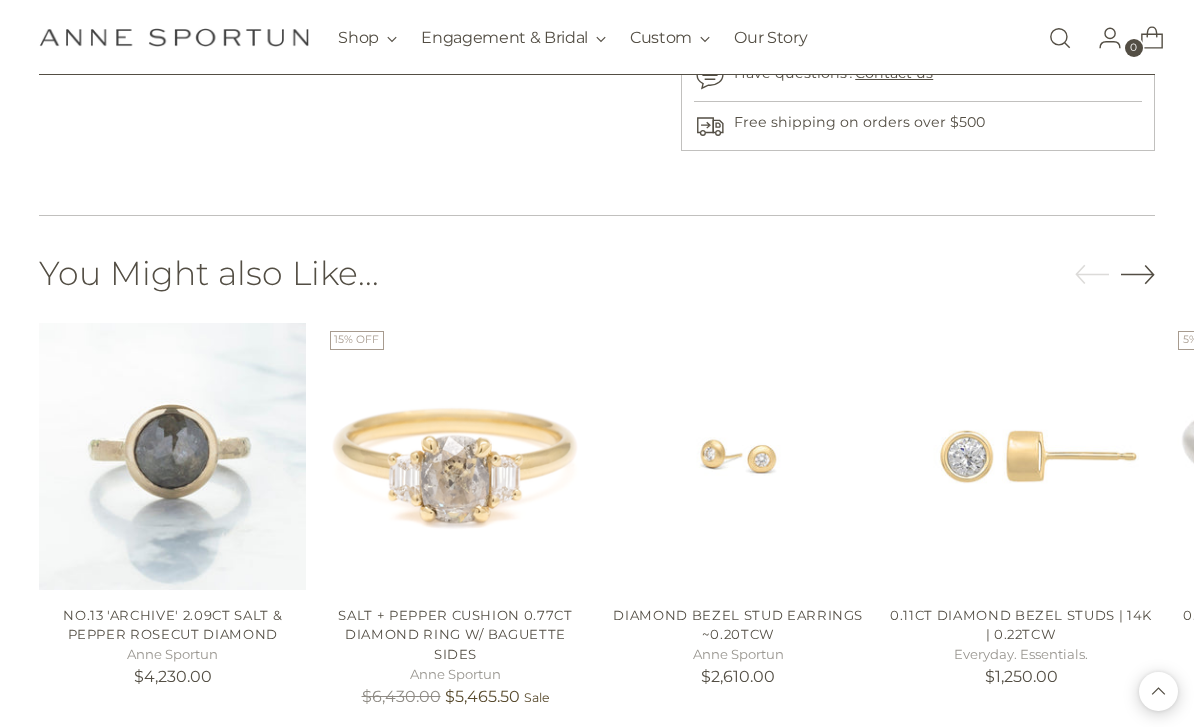 click at bounding box center (172, 456) 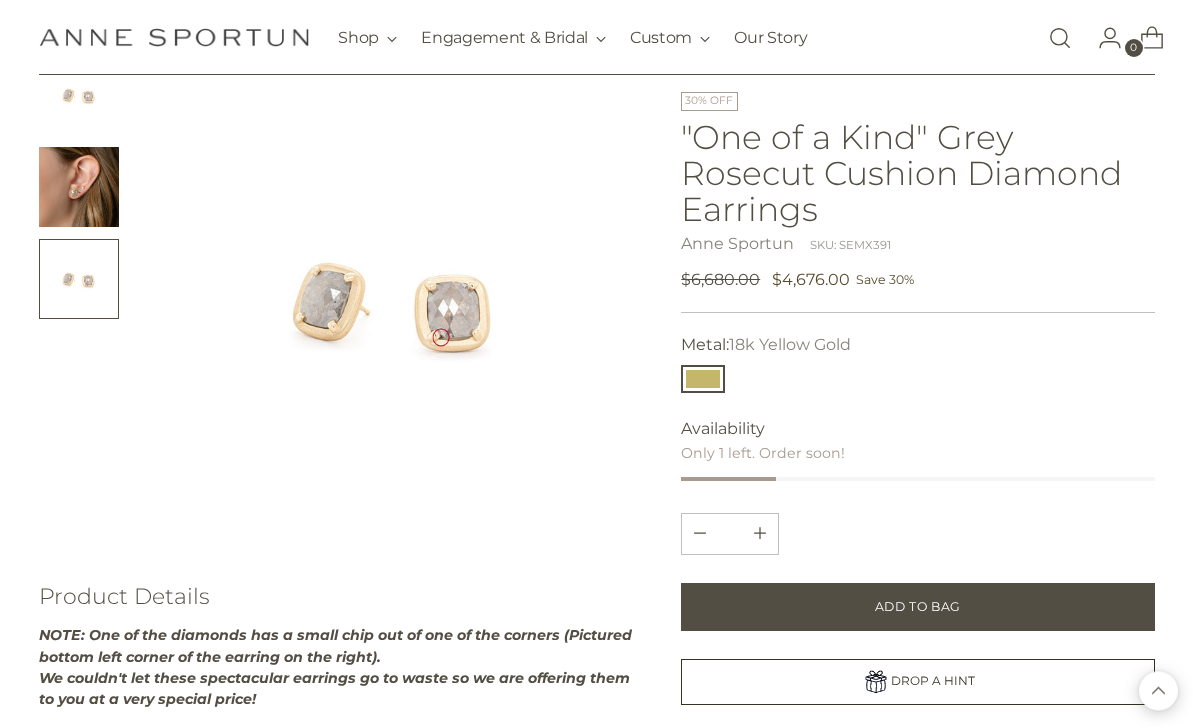 scroll, scrollTop: 0, scrollLeft: 0, axis: both 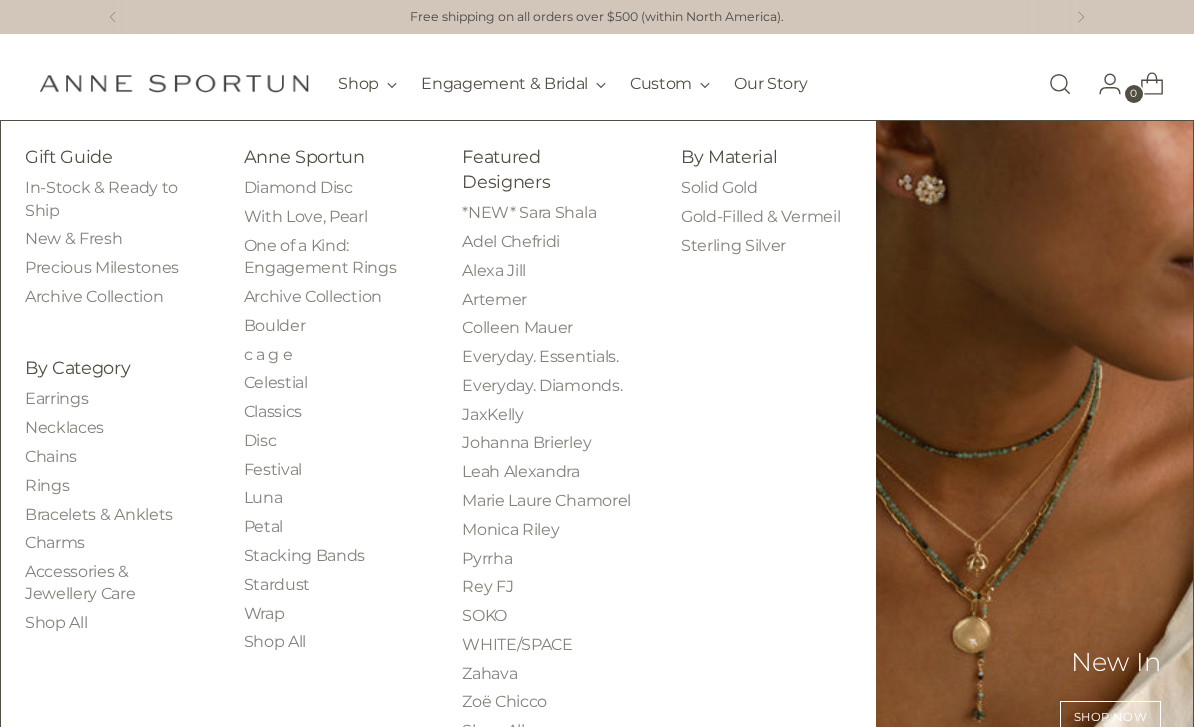 click on "Archive Collection" at bounding box center [94, 296] 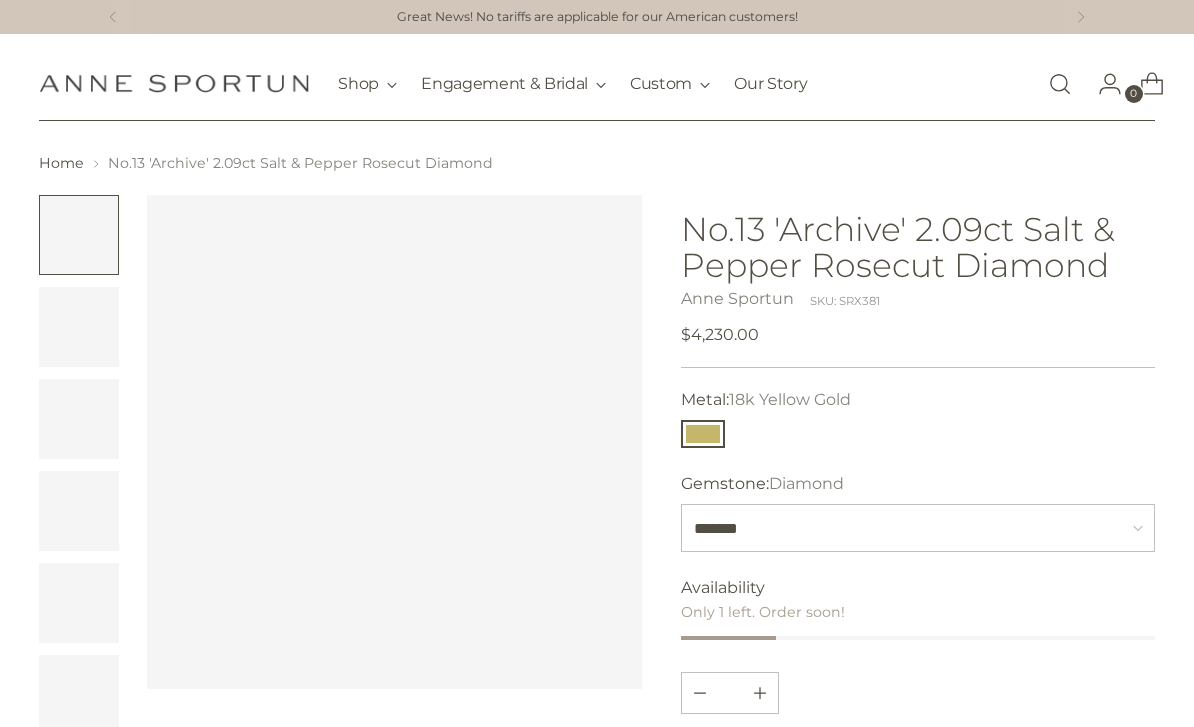 scroll, scrollTop: 0, scrollLeft: 0, axis: both 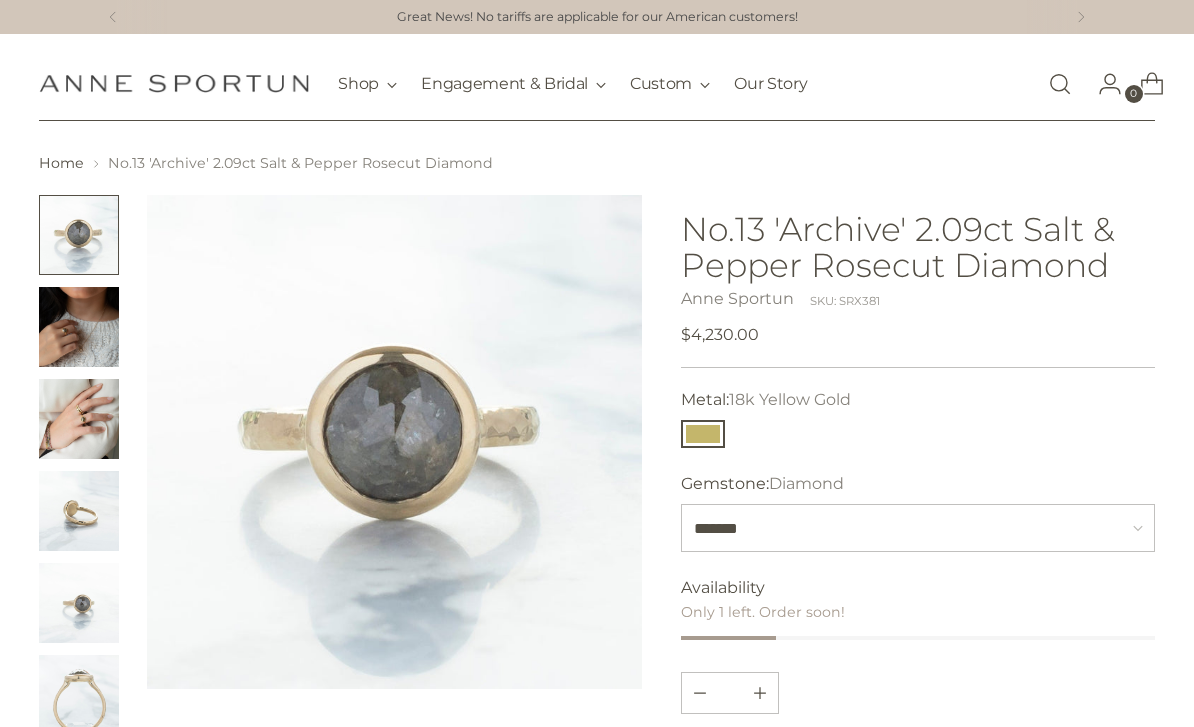click at bounding box center (79, 327) 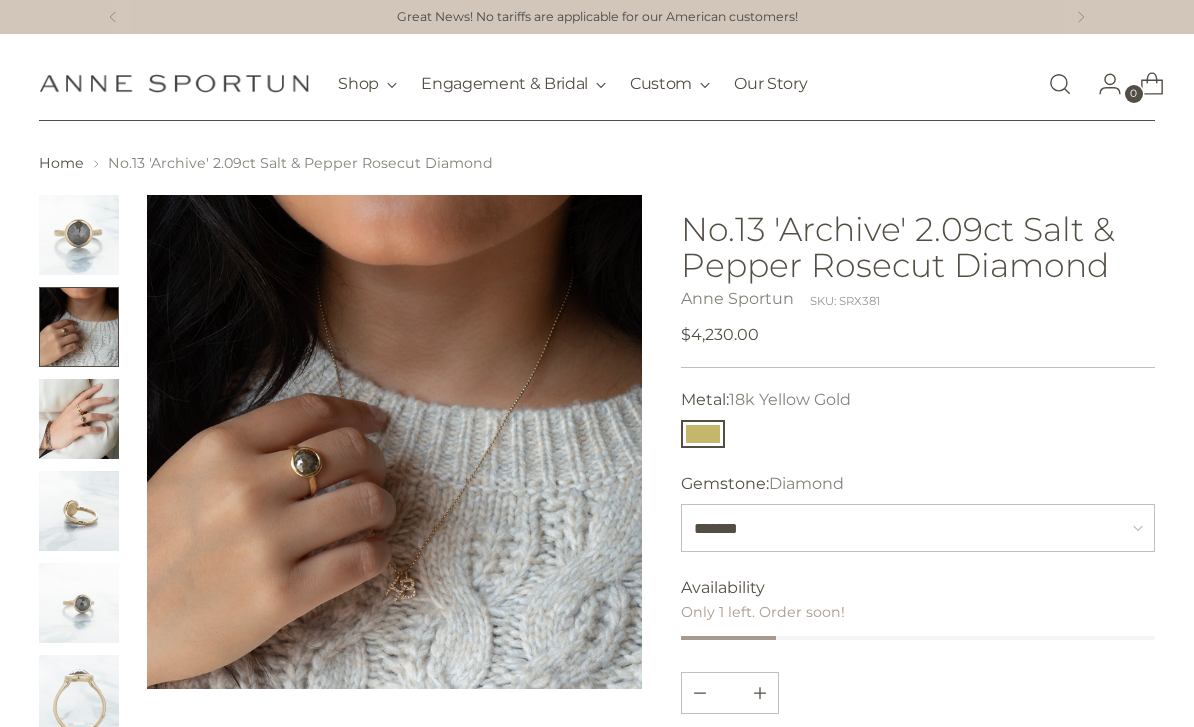 click at bounding box center (79, 419) 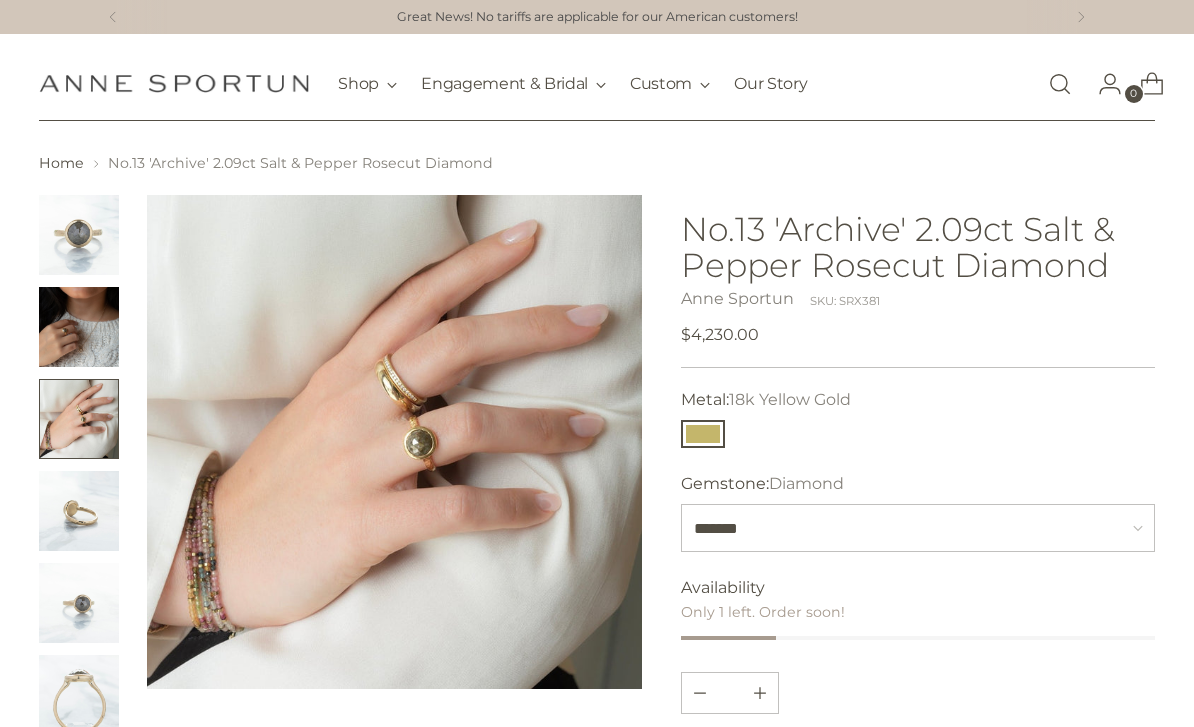 click at bounding box center (79, 327) 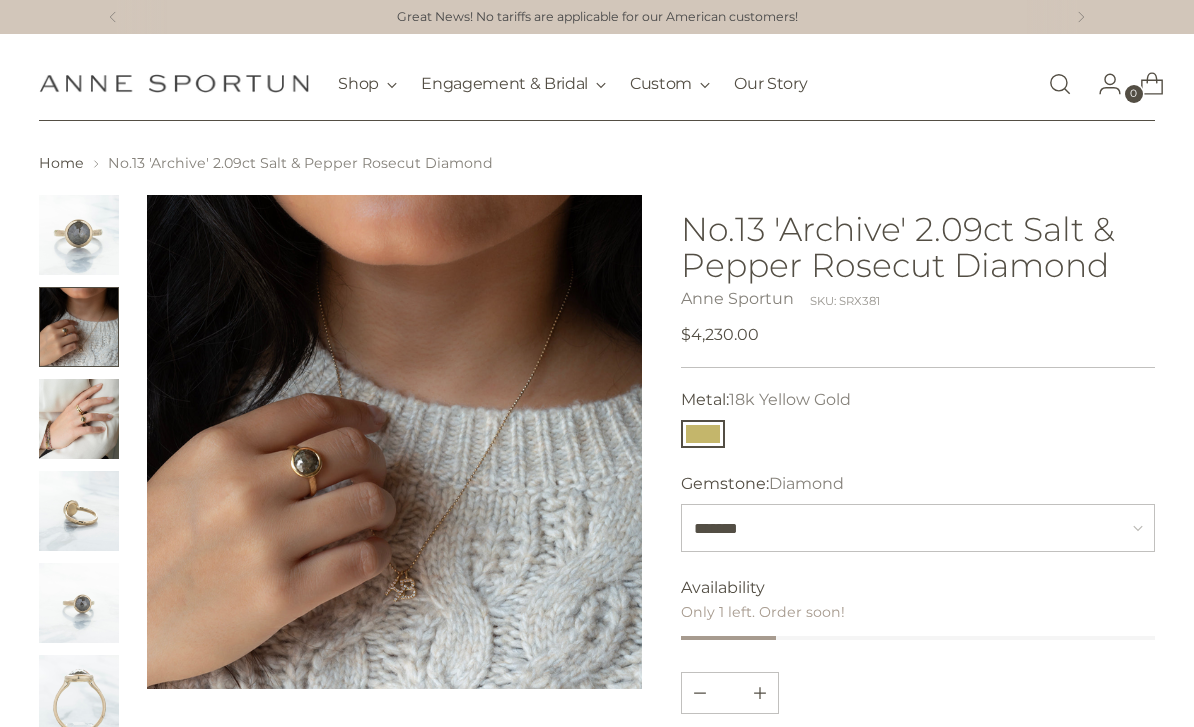 click at bounding box center [79, 511] 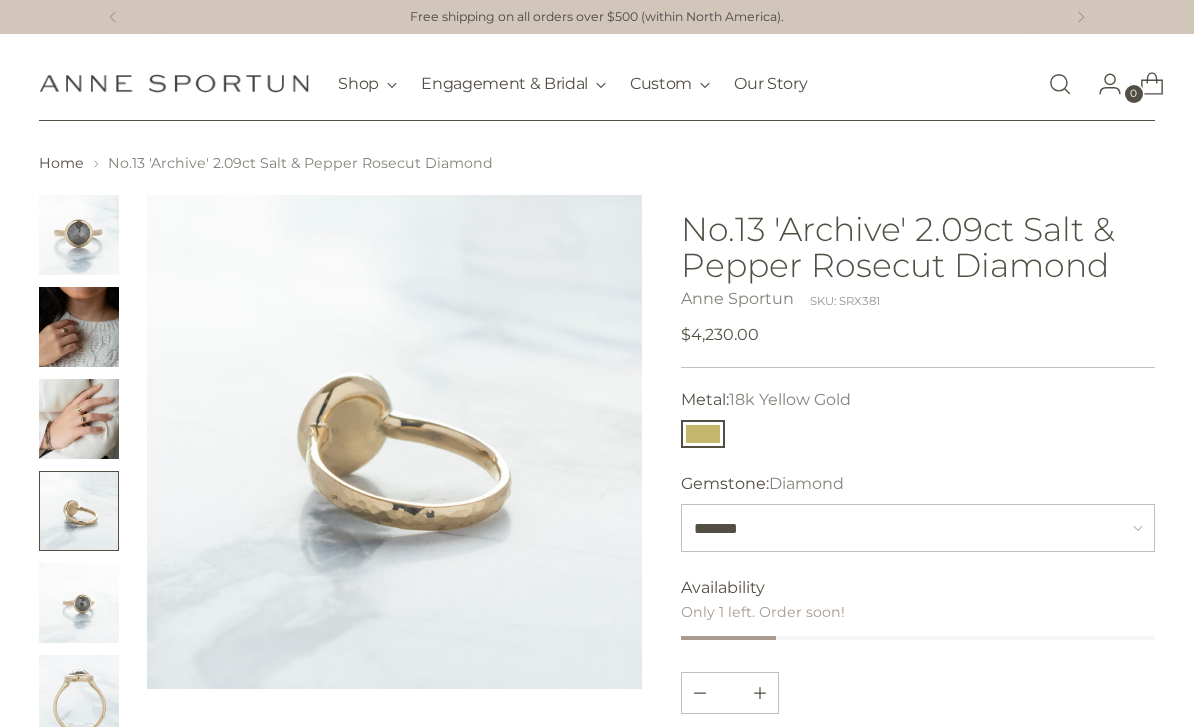 click at bounding box center [79, 603] 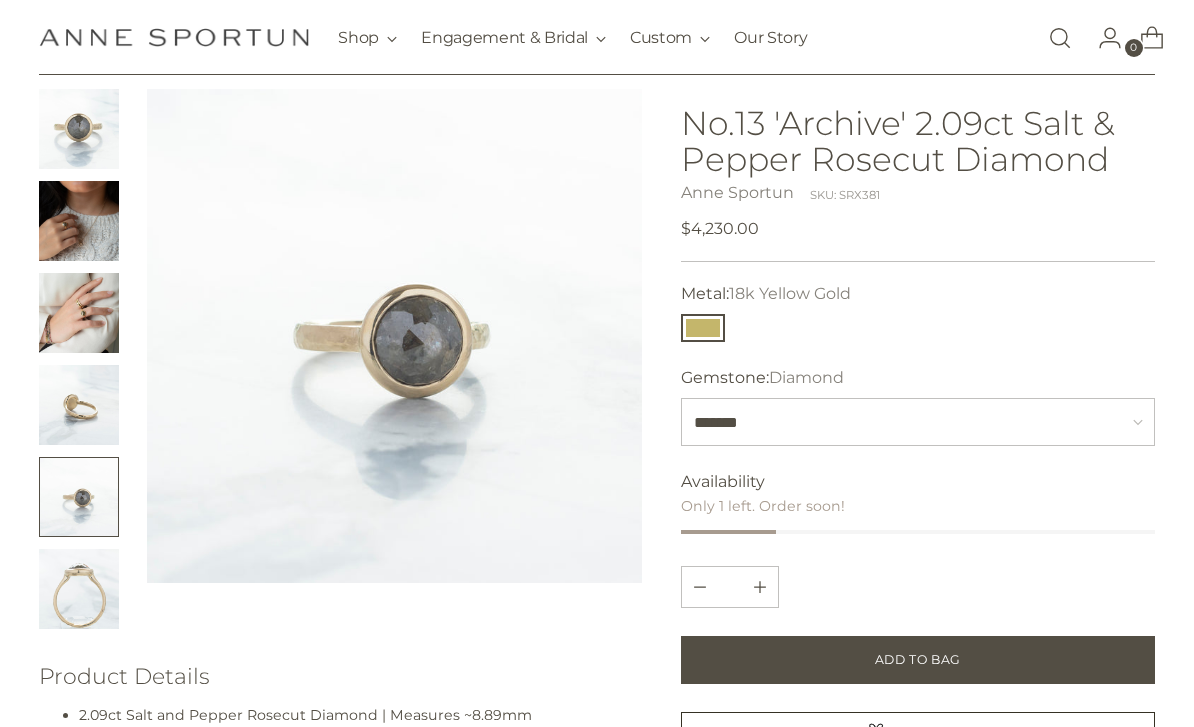 scroll, scrollTop: 126, scrollLeft: 0, axis: vertical 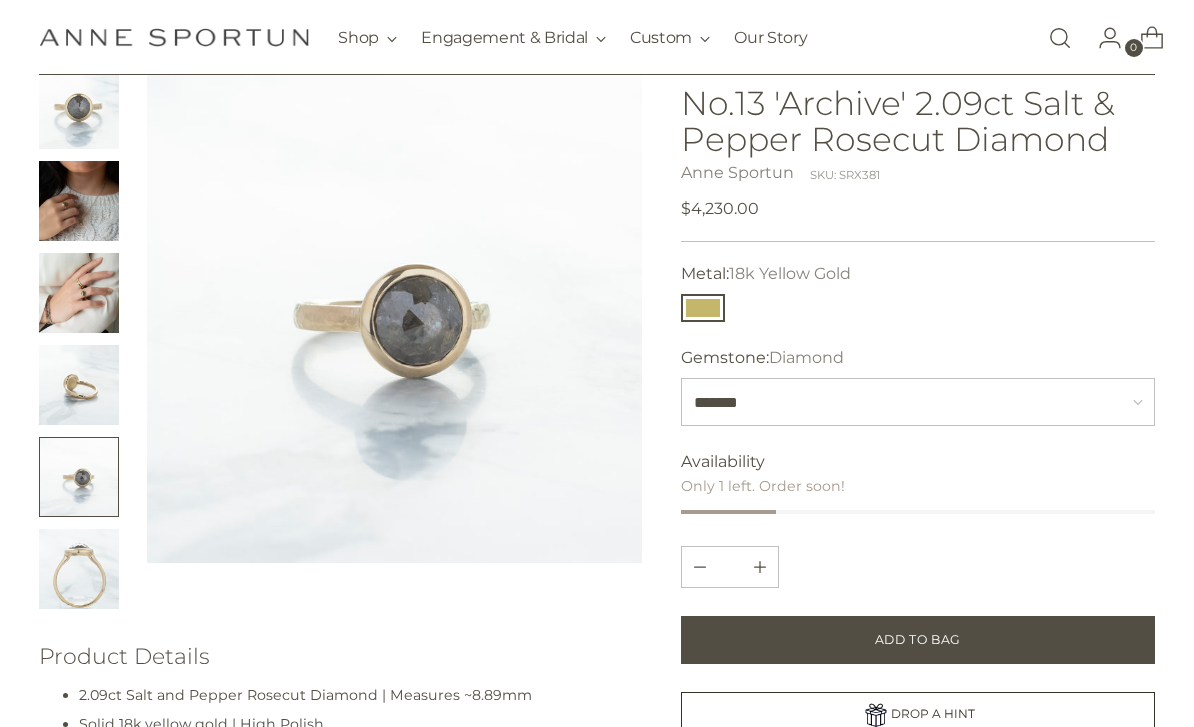 click at bounding box center [79, 569] 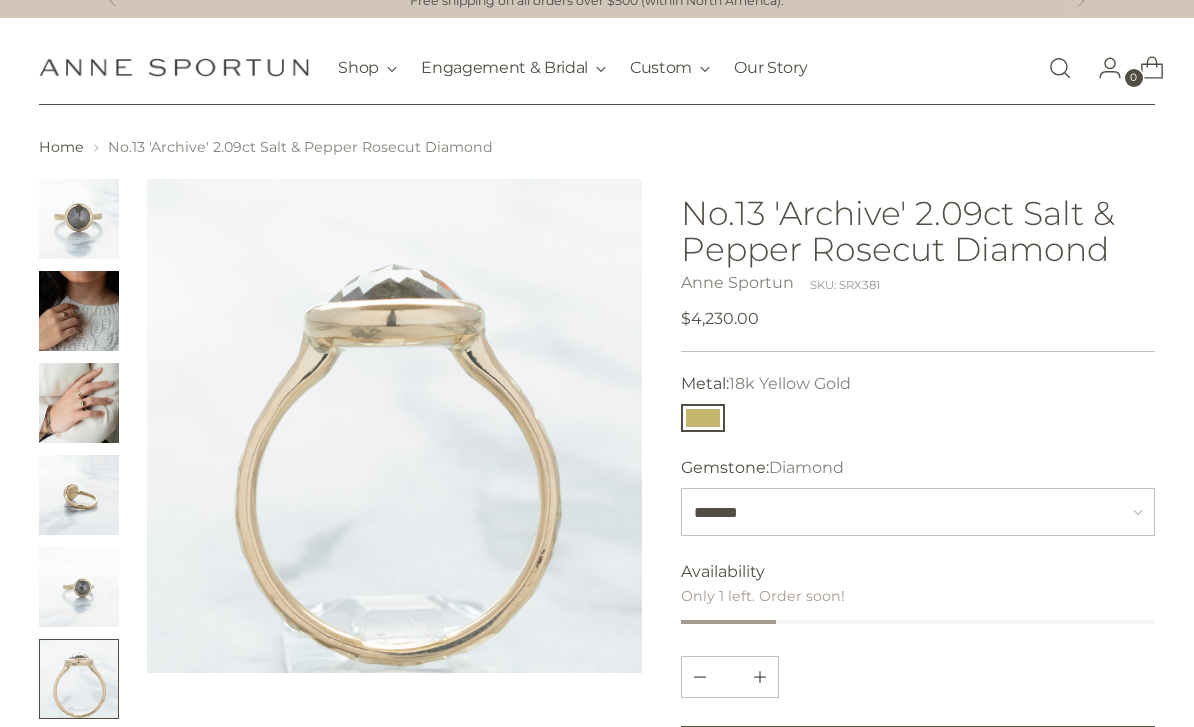 scroll, scrollTop: 0, scrollLeft: 0, axis: both 